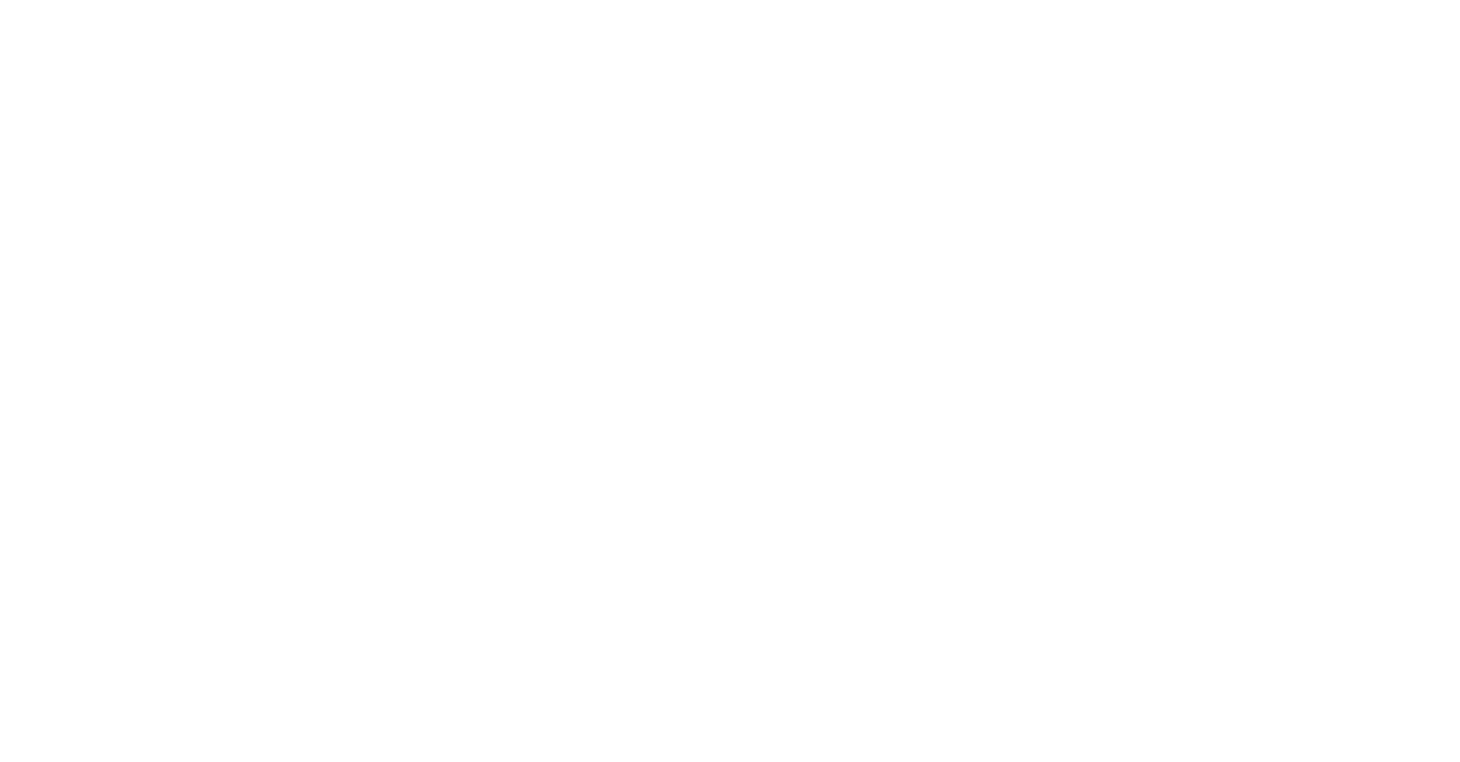 scroll, scrollTop: 0, scrollLeft: 0, axis: both 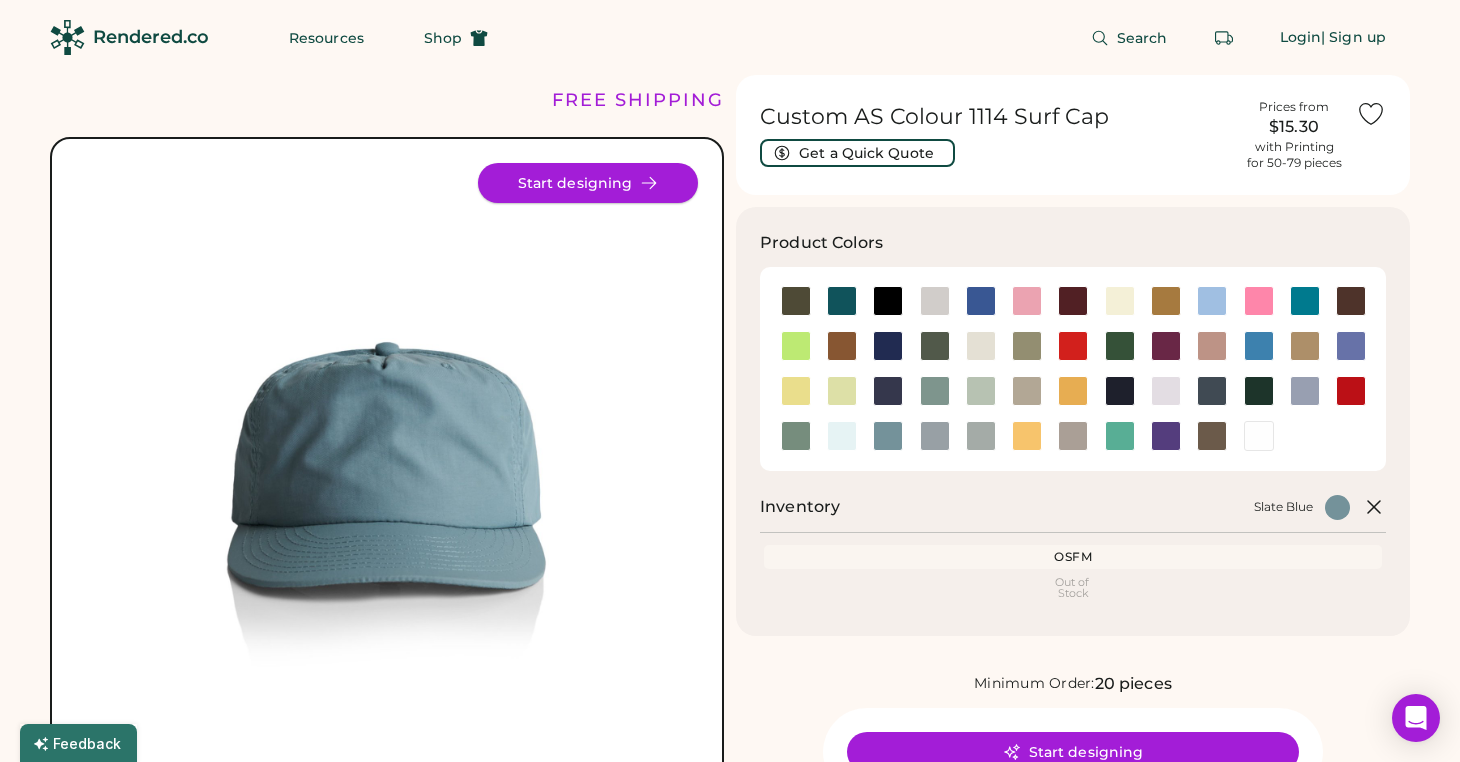 click on "Start designing" at bounding box center (588, 183) 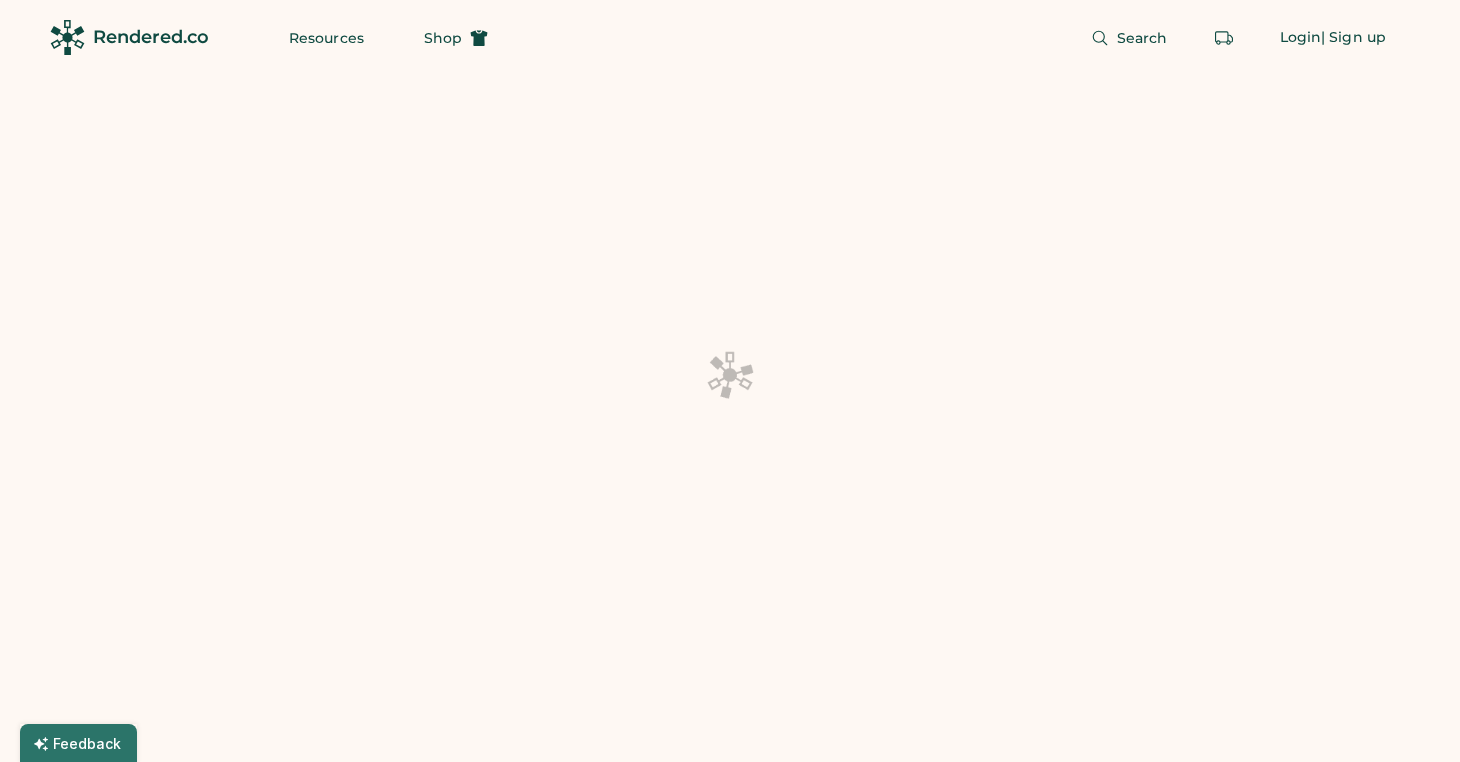 scroll, scrollTop: 0, scrollLeft: 0, axis: both 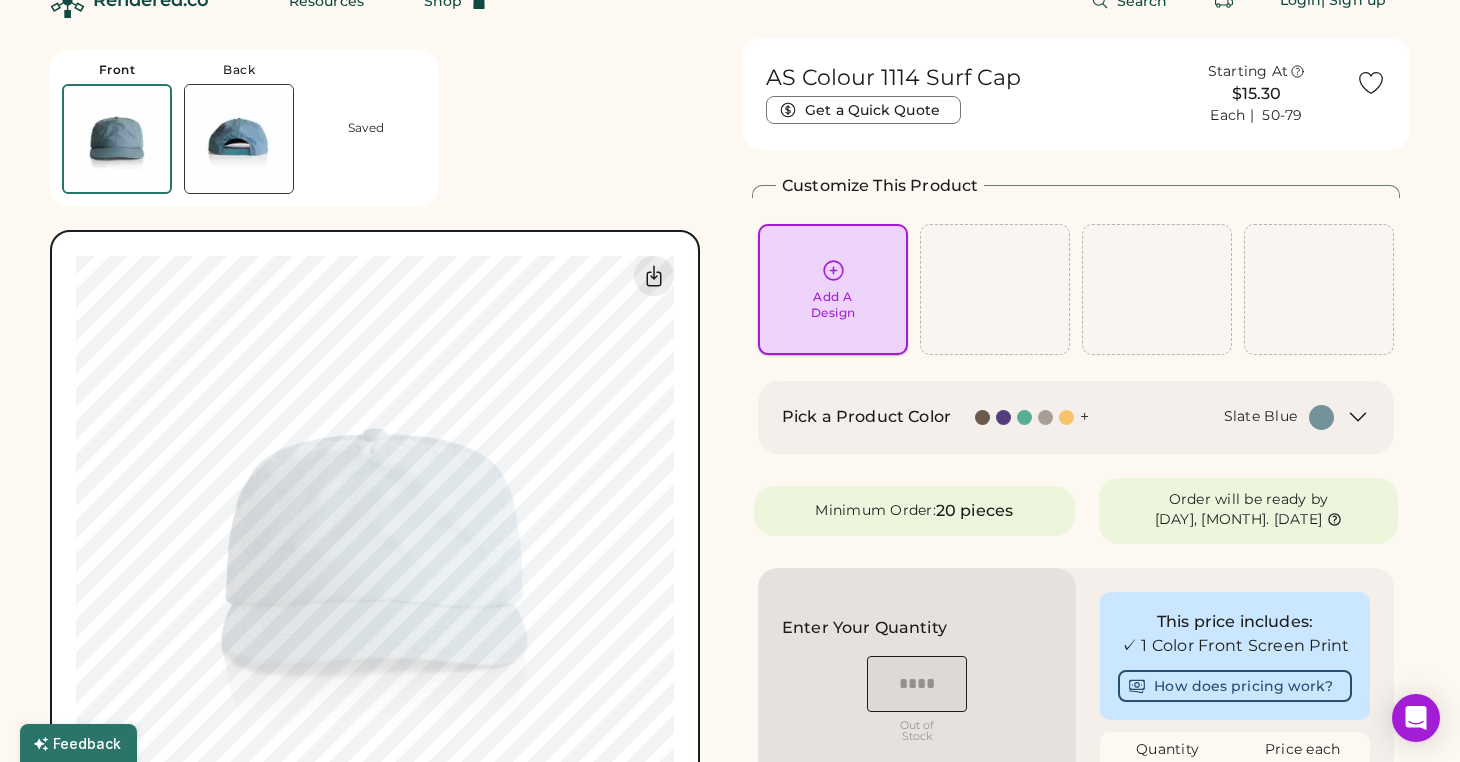 click at bounding box center [833, 270] 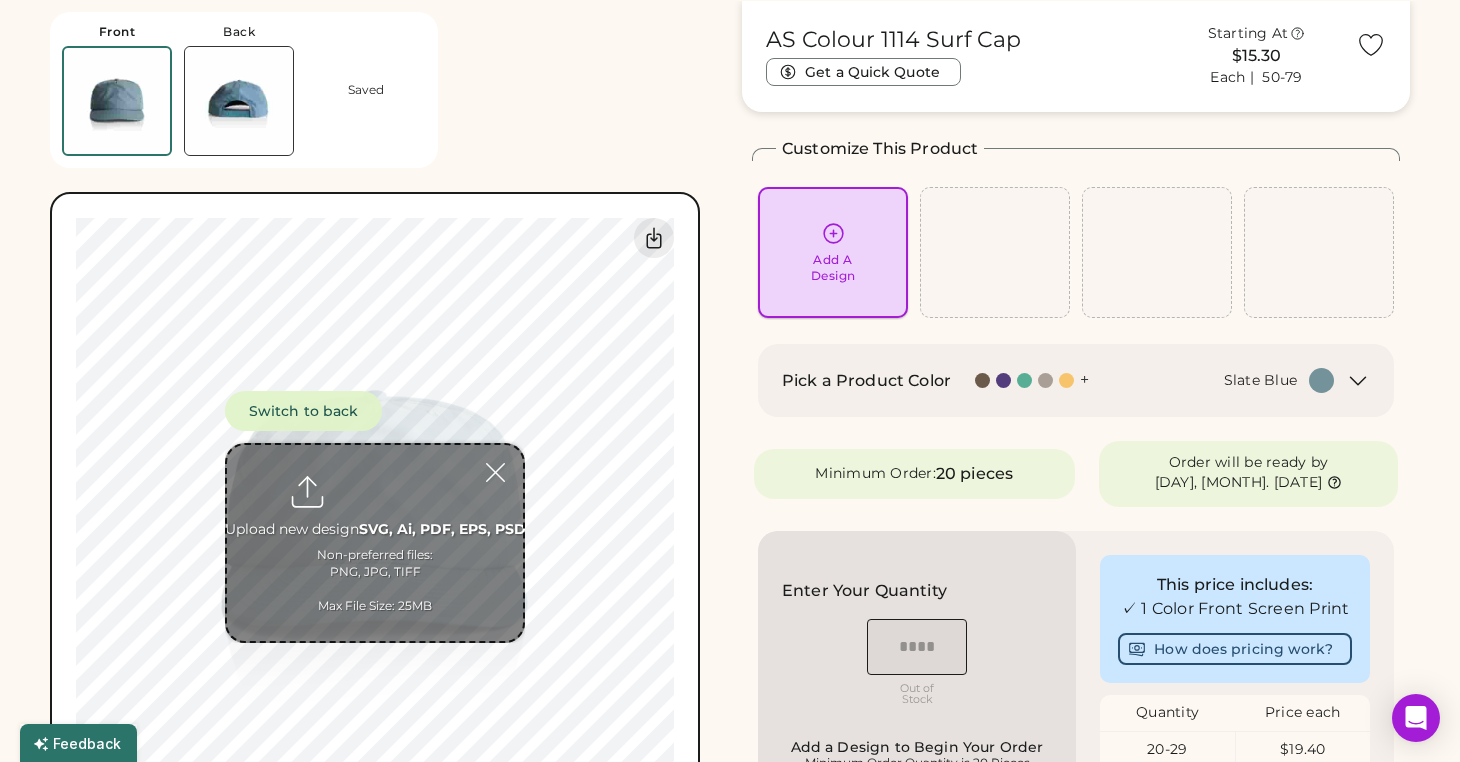scroll, scrollTop: 75, scrollLeft: 0, axis: vertical 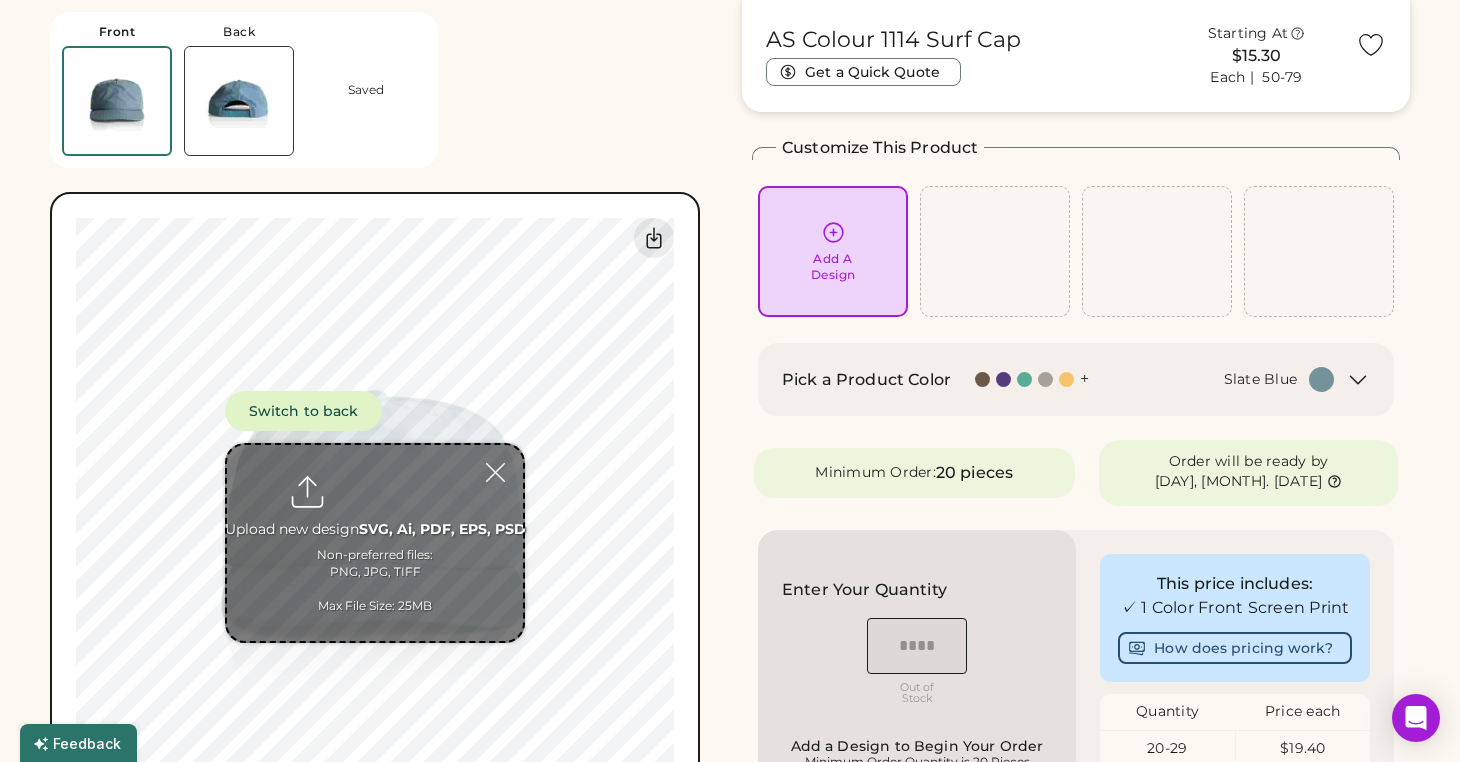 click at bounding box center [375, 543] 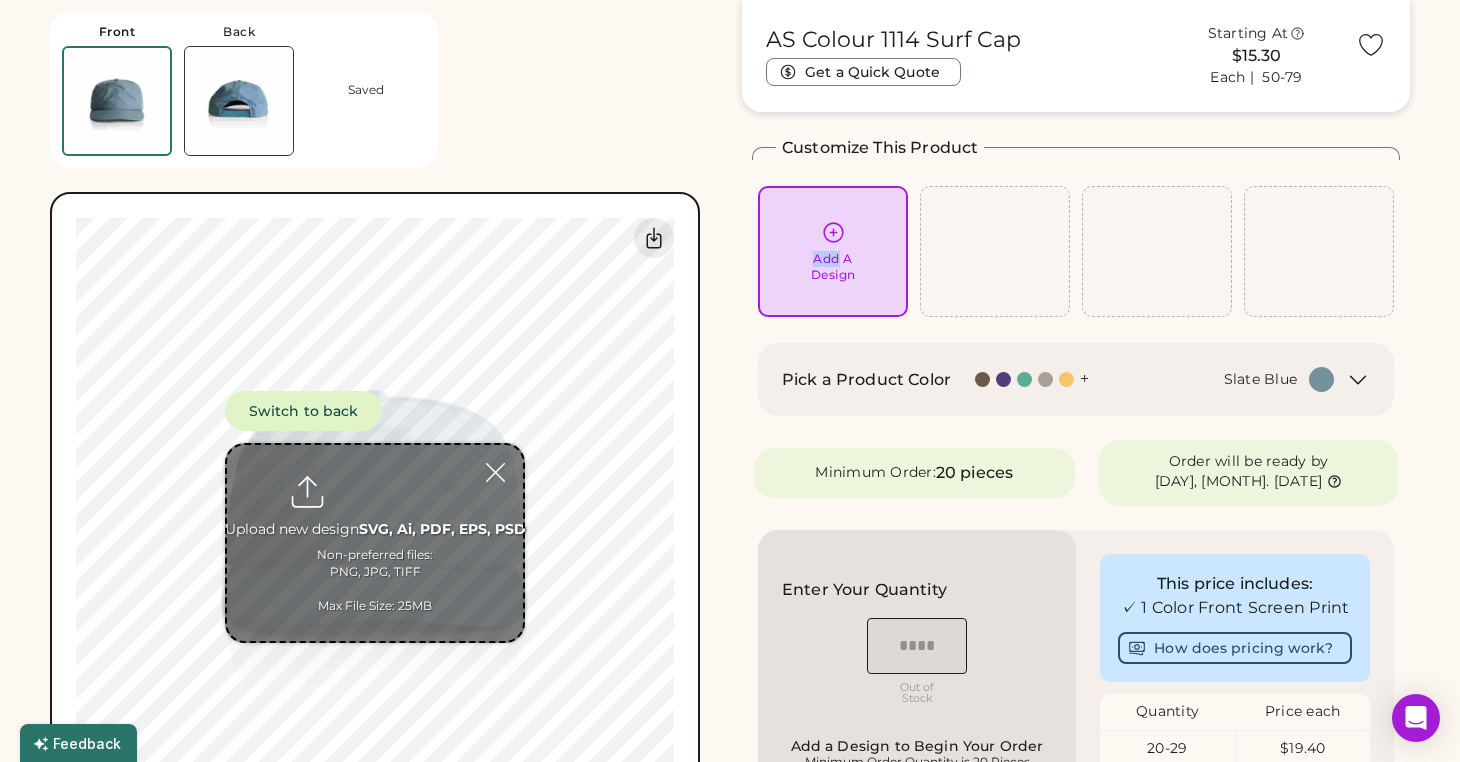 click at bounding box center (833, 232) 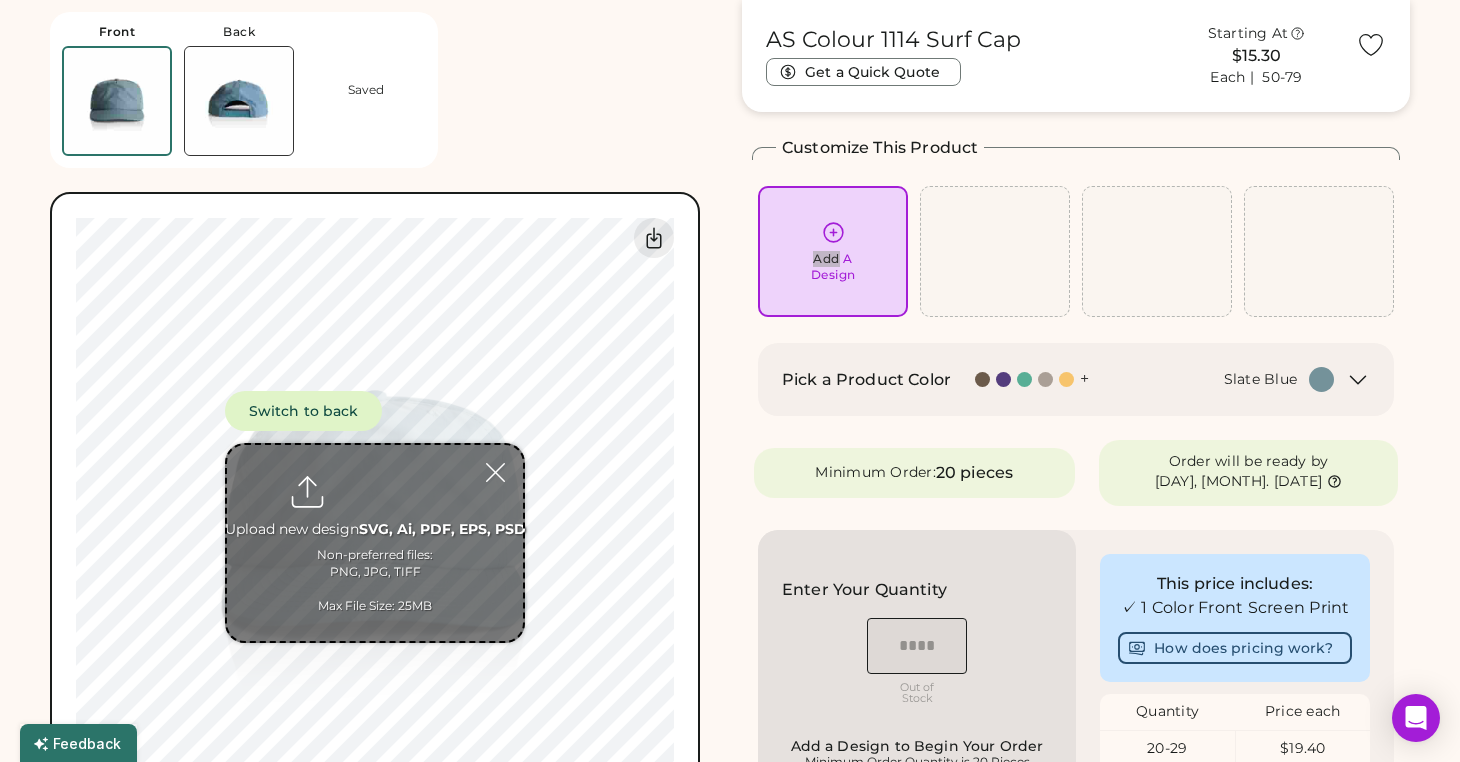 type on "**********" 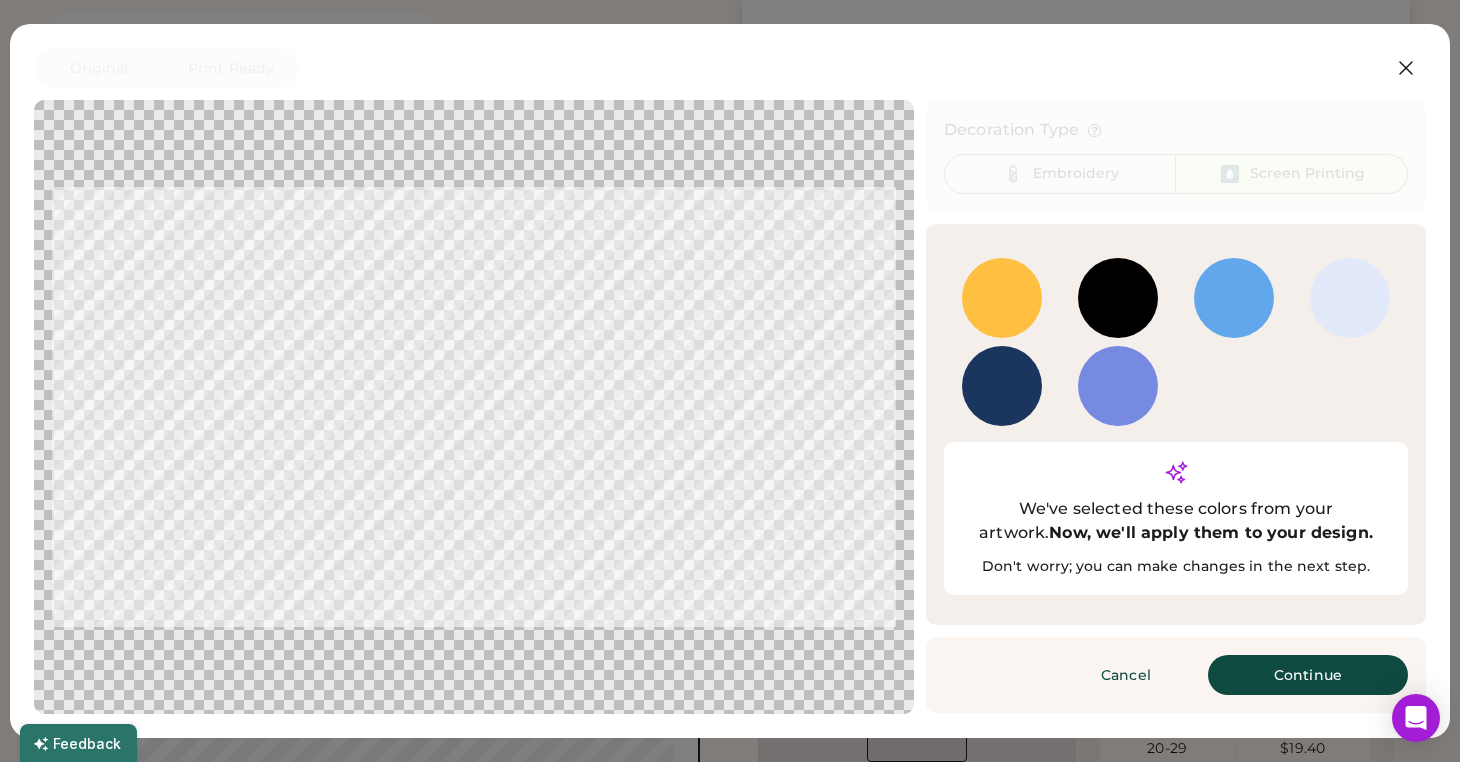 click at bounding box center (1118, 386) 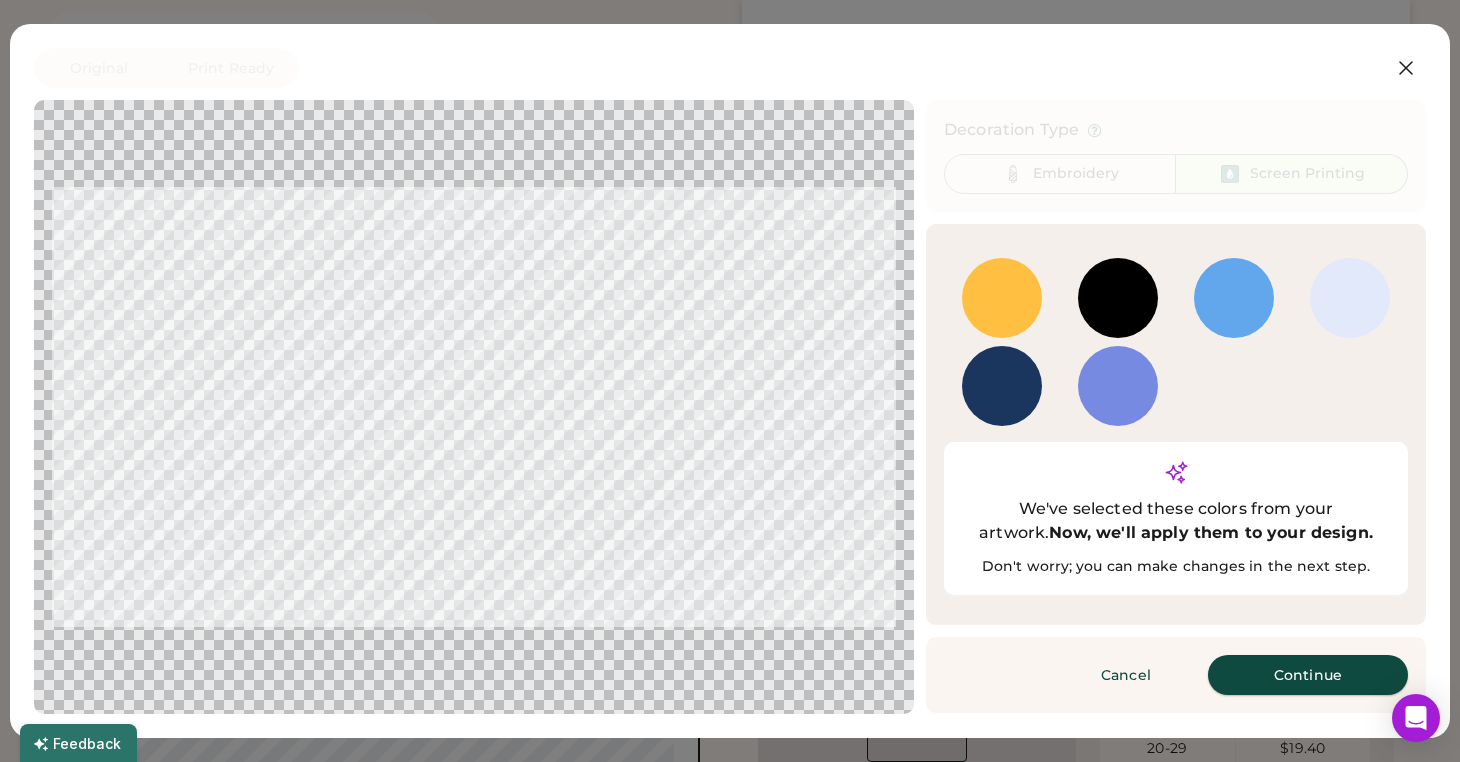 click on "Continue" at bounding box center (1308, 675) 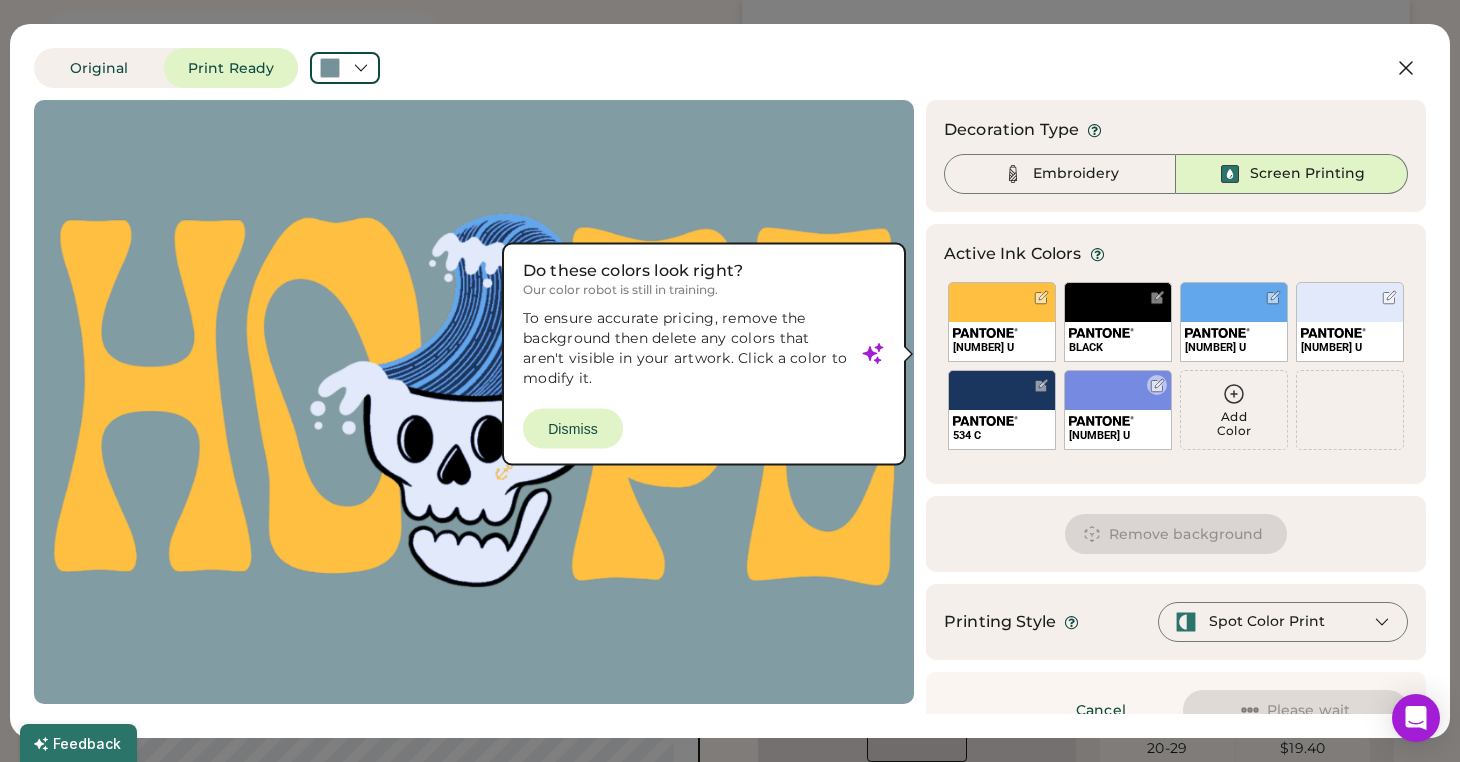 click at bounding box center [1157, 385] 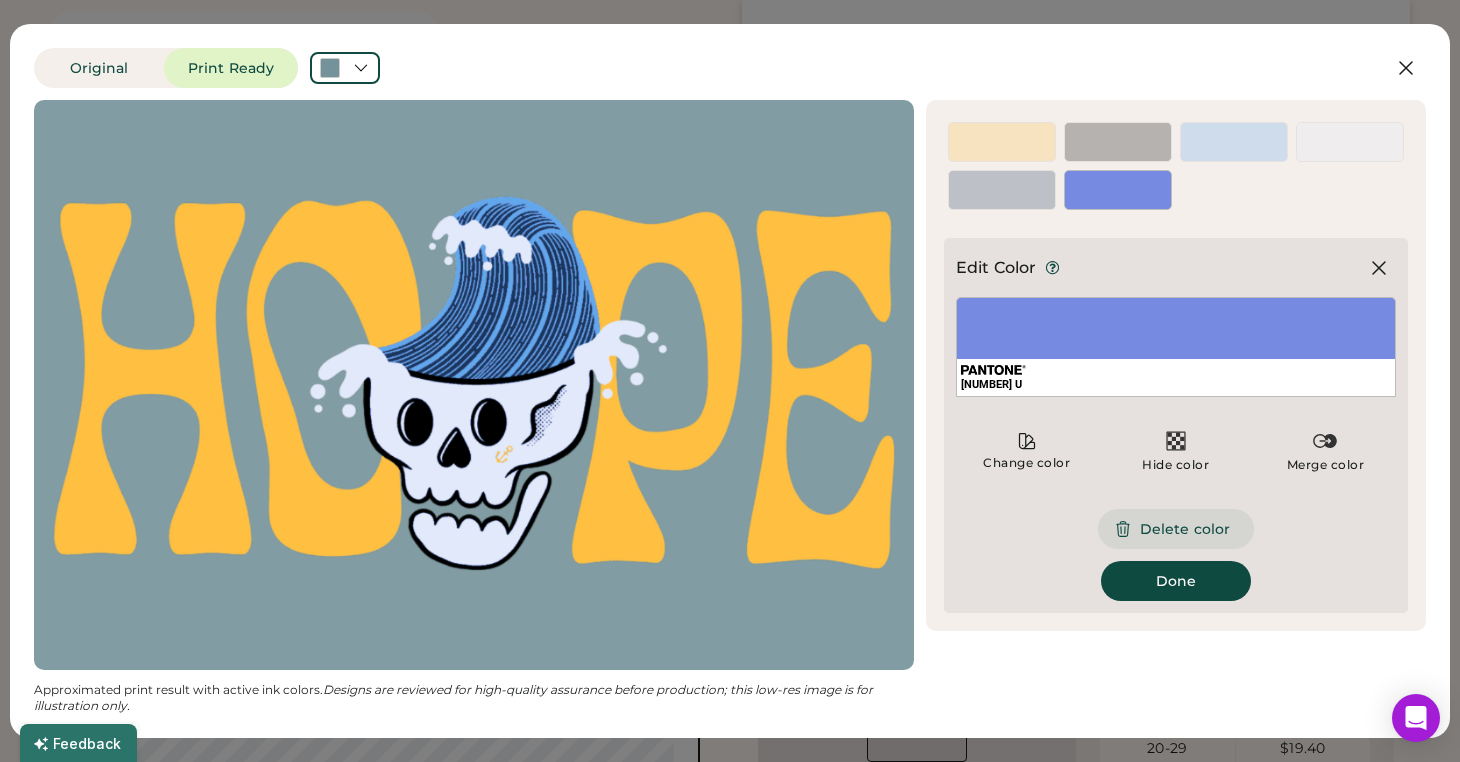 click on "Delete color" at bounding box center [1176, 529] 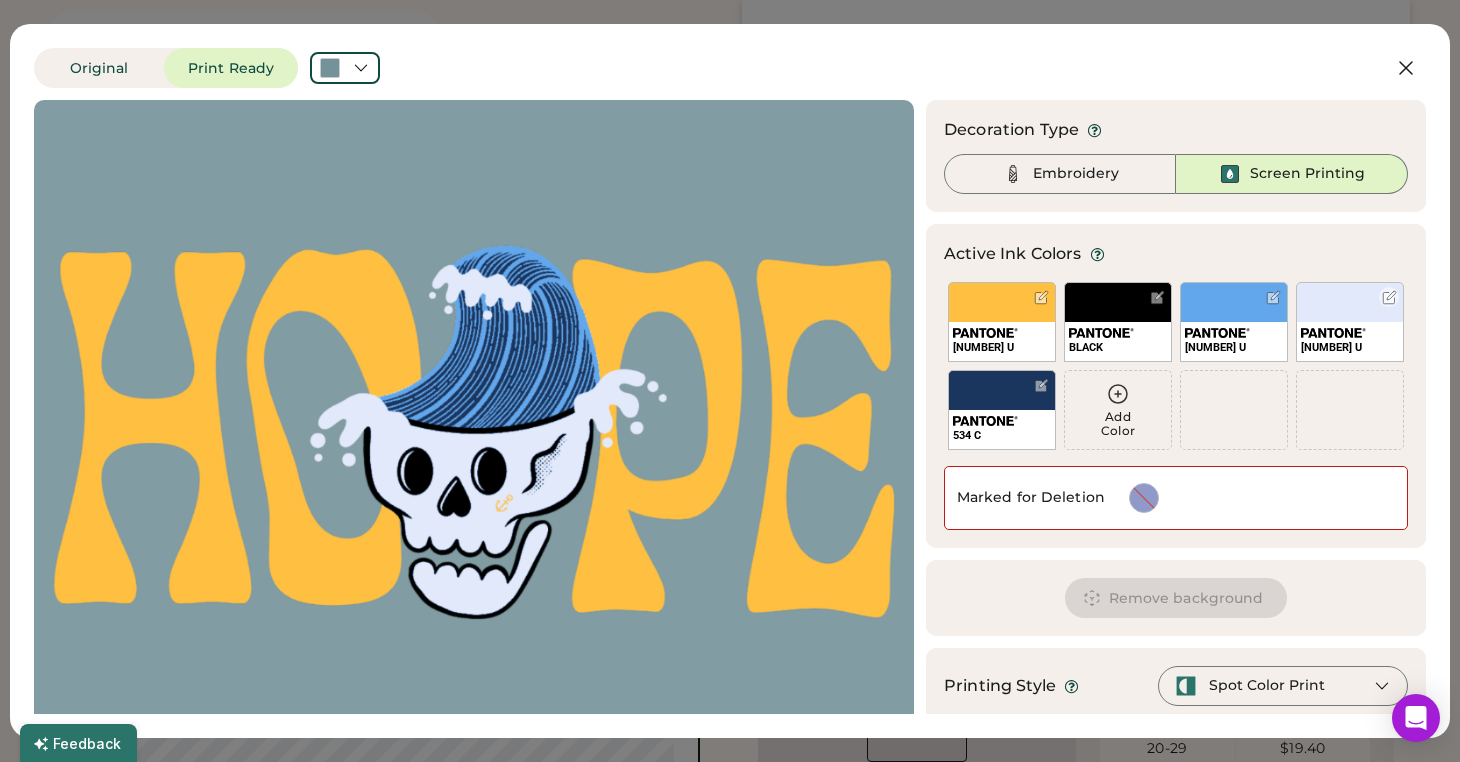 click at bounding box center (1389, 297) 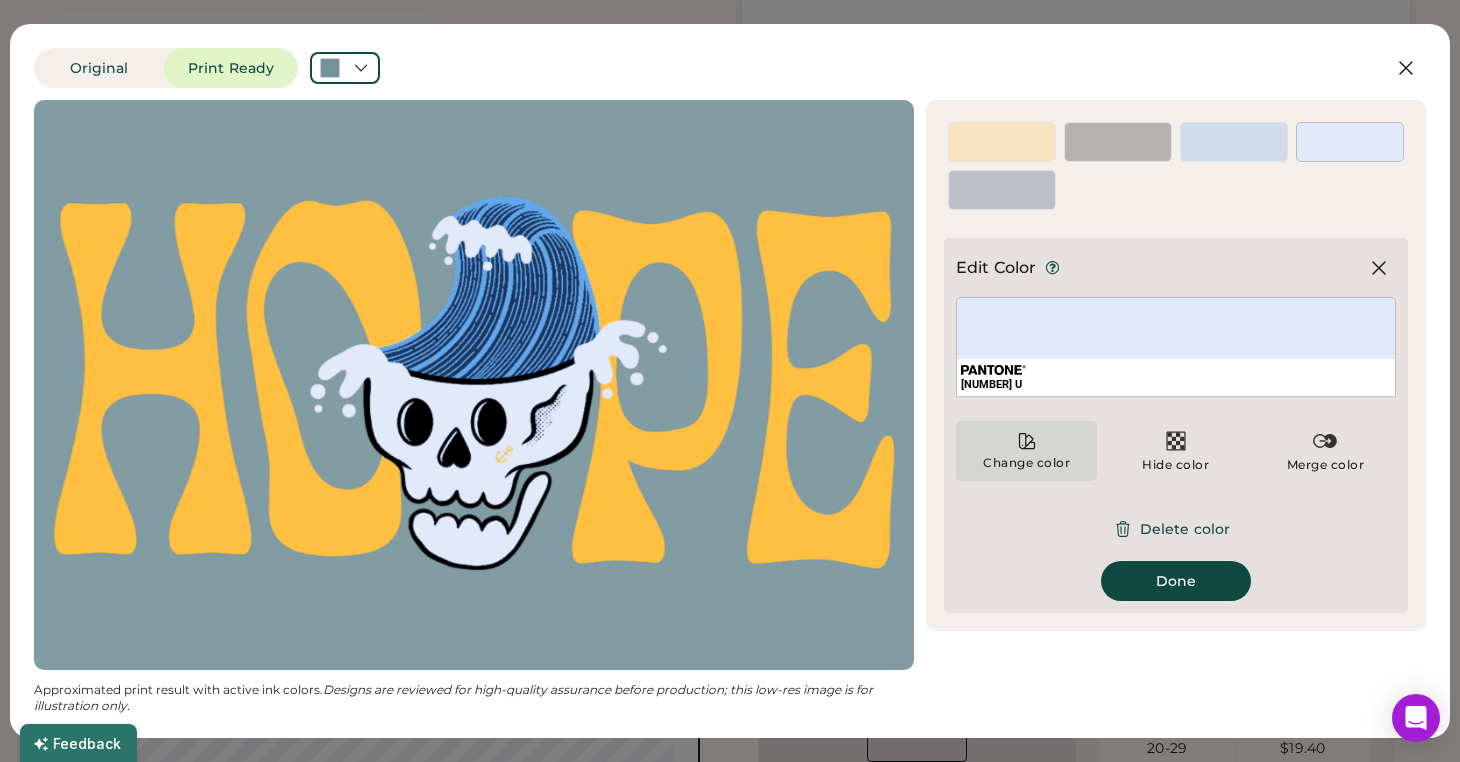 click on "Change color" at bounding box center [1026, 451] 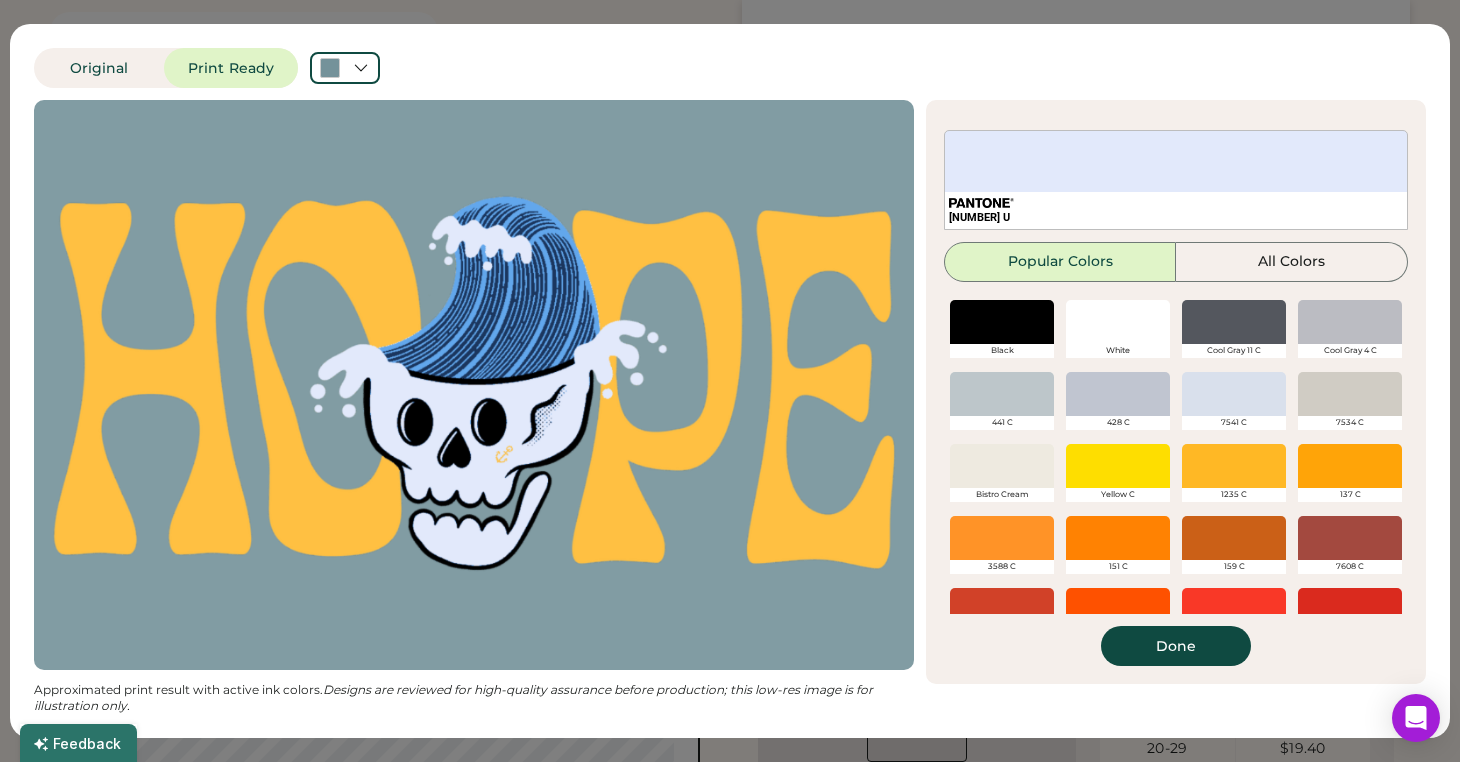 click at bounding box center [1118, 322] 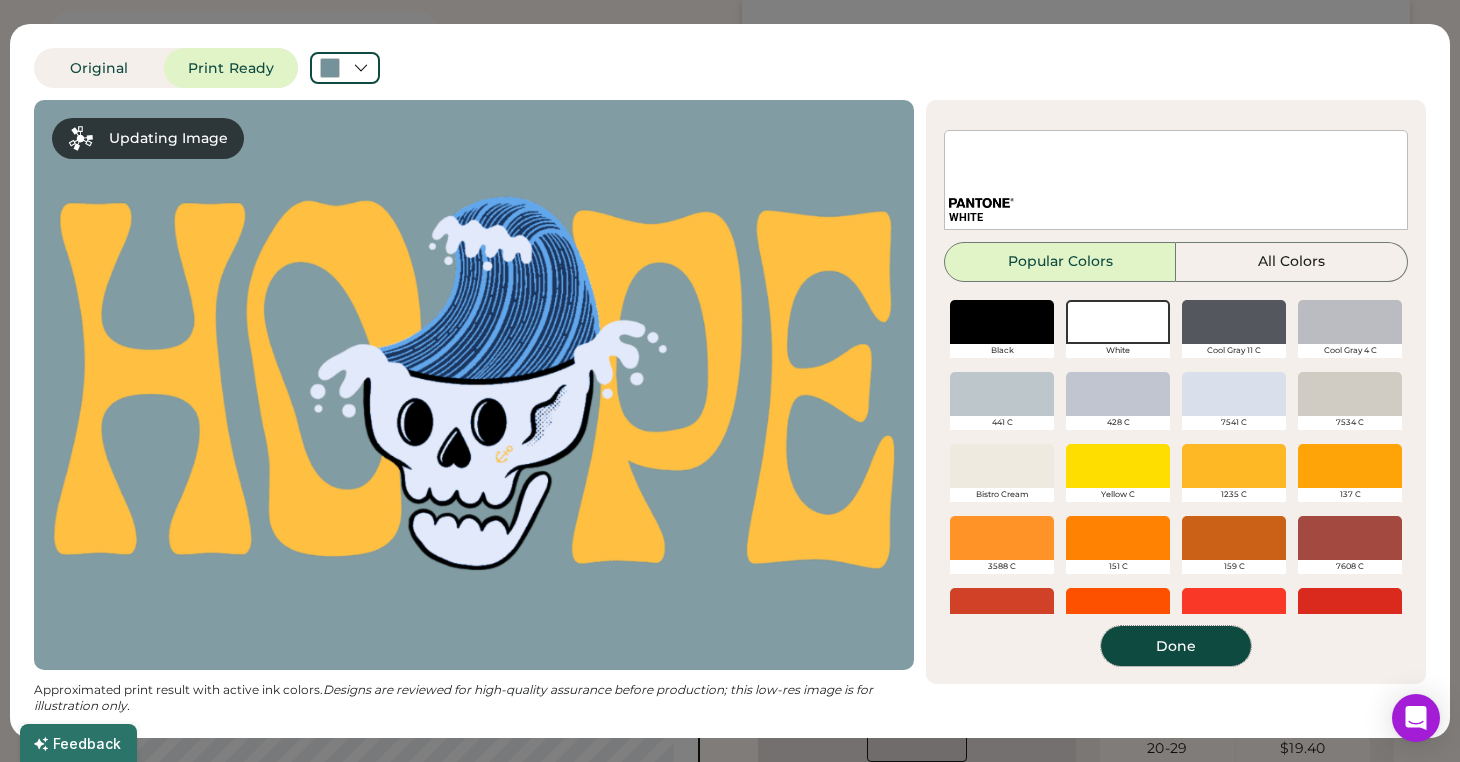 click on "Done" at bounding box center (1176, 646) 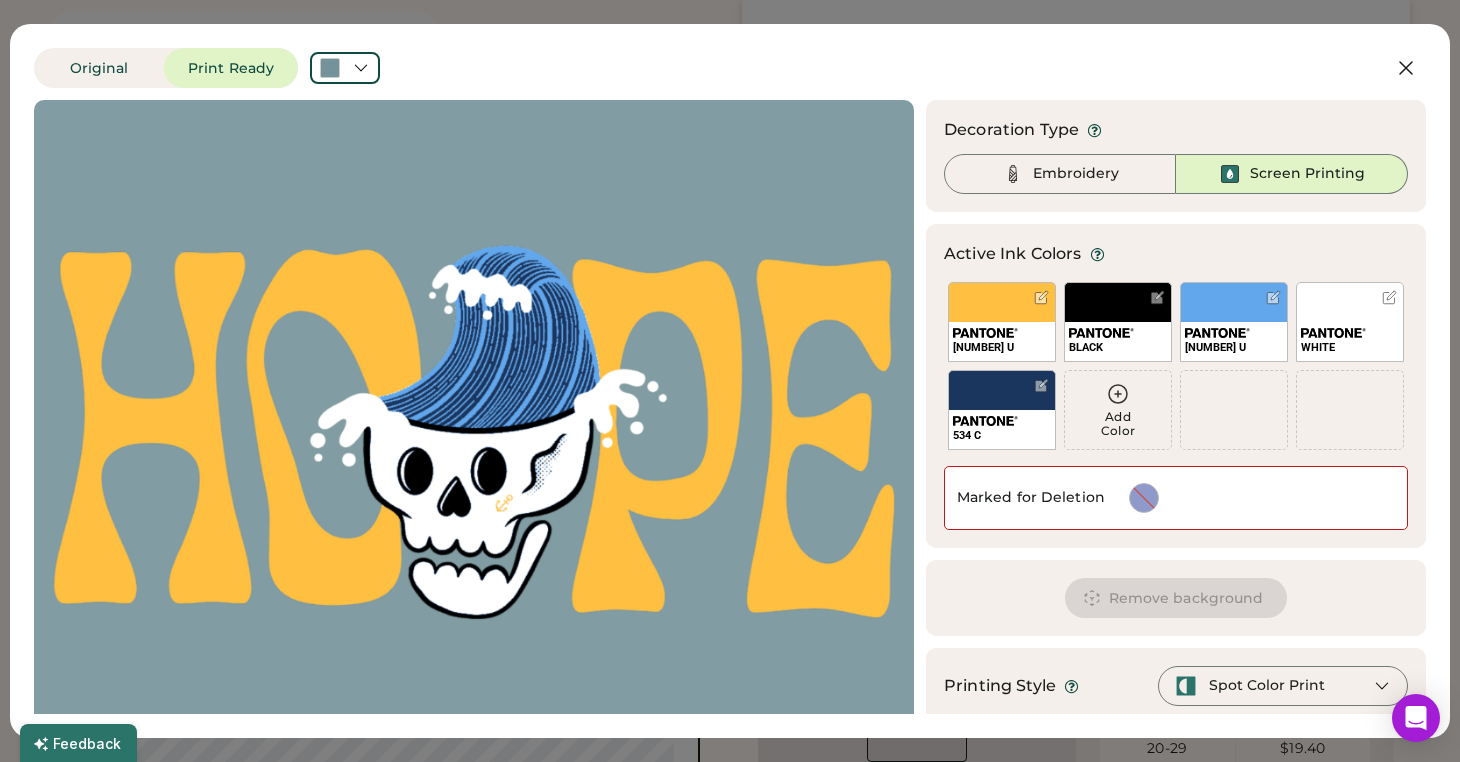 scroll, scrollTop: 98, scrollLeft: 0, axis: vertical 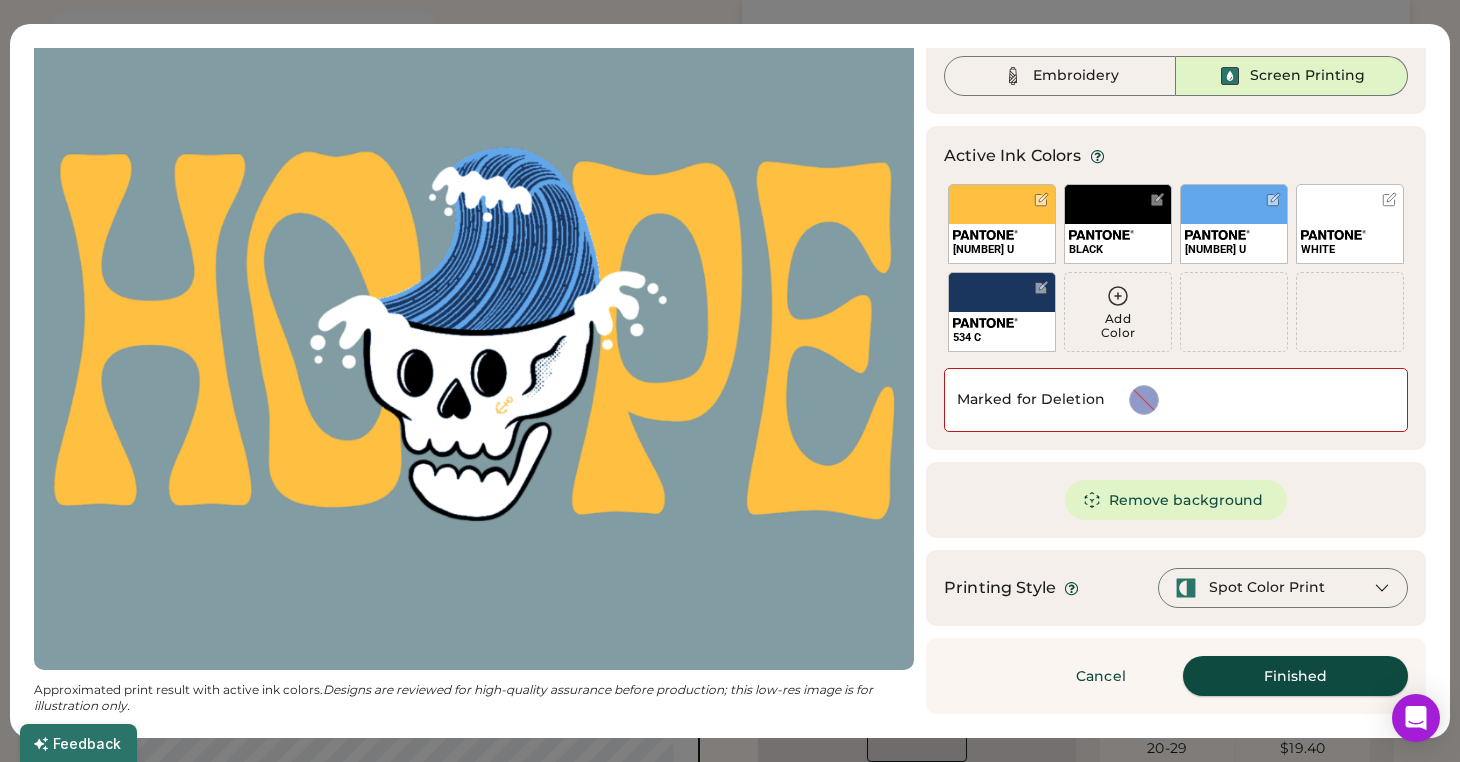 click on "Finished" at bounding box center [1295, 676] 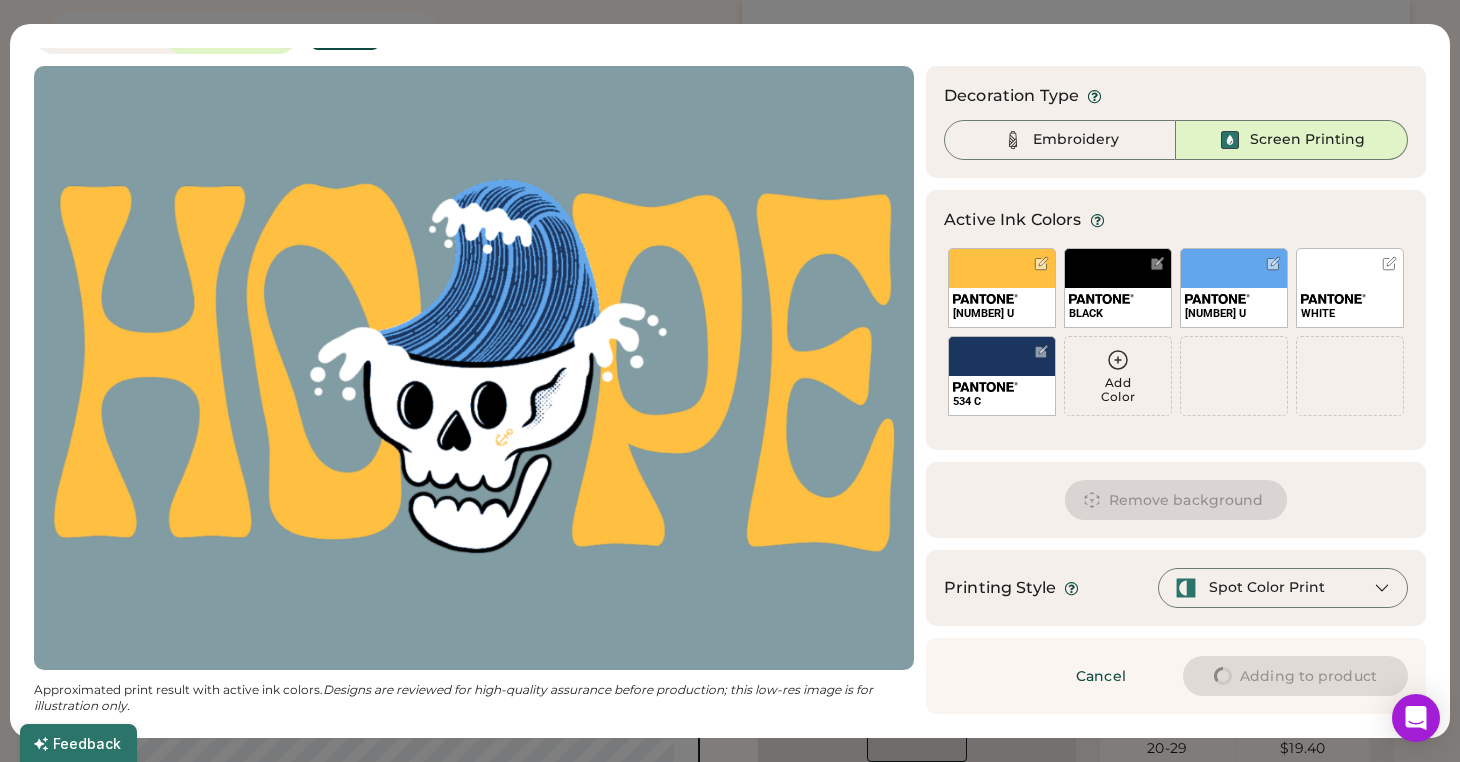 scroll, scrollTop: 34, scrollLeft: 0, axis: vertical 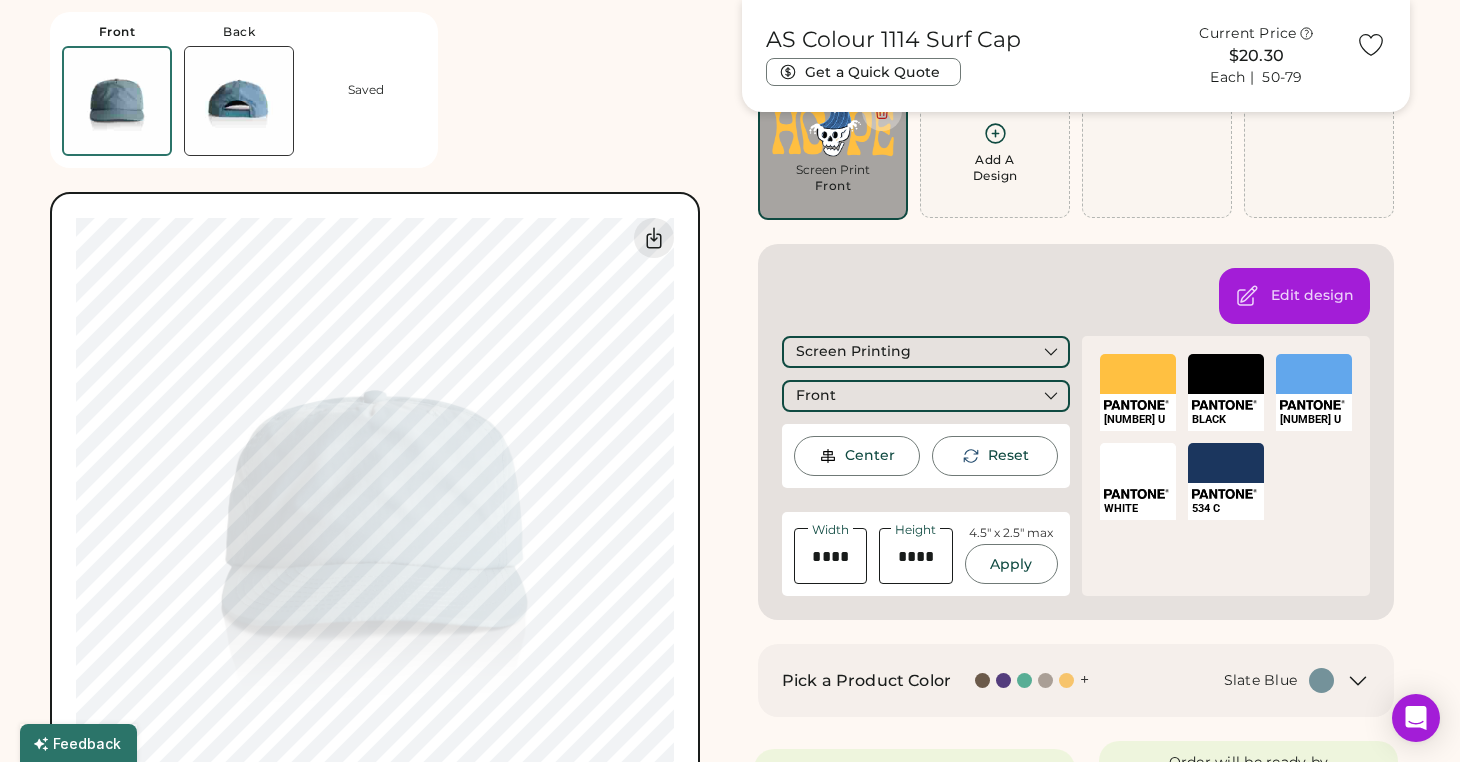 click at bounding box center [1358, 681] 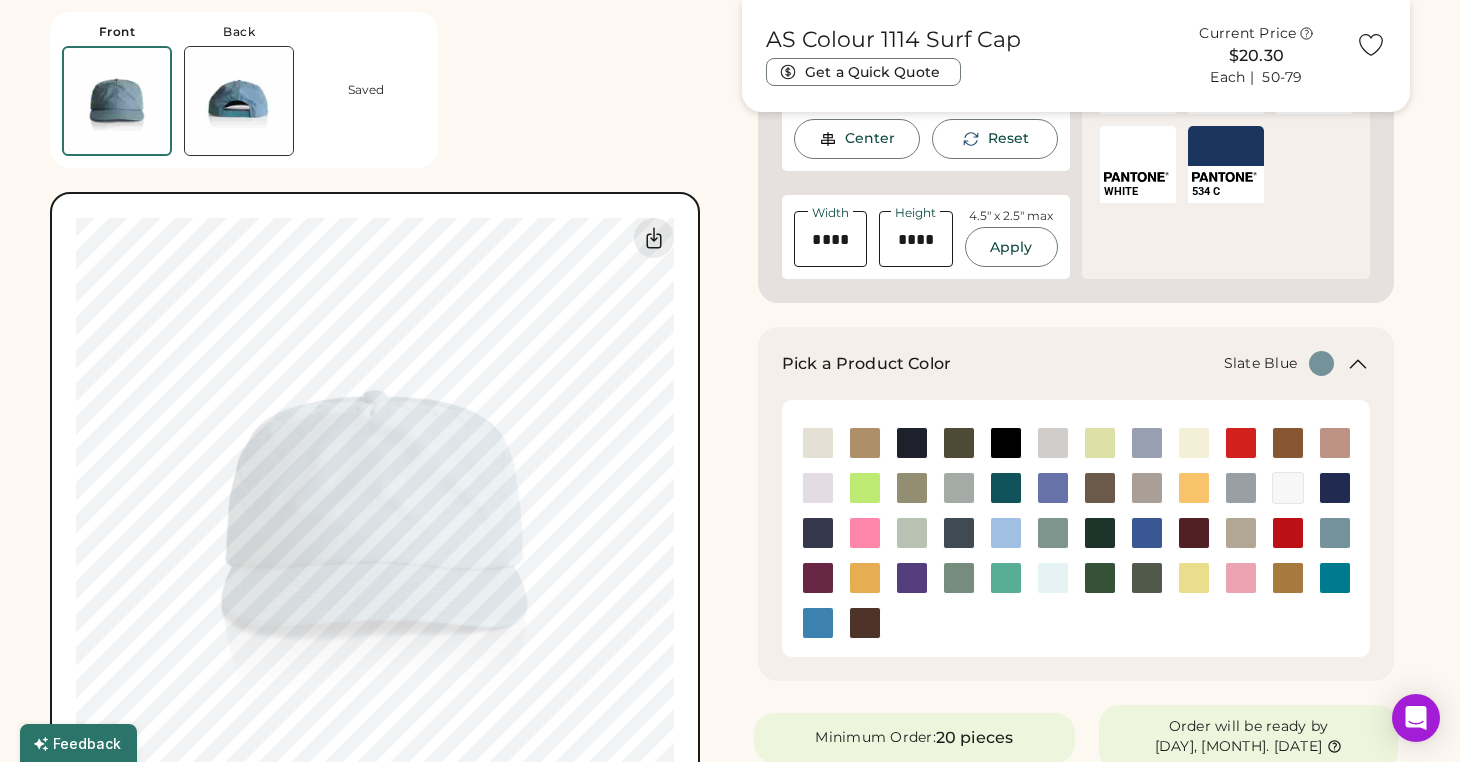 scroll, scrollTop: 515, scrollLeft: 0, axis: vertical 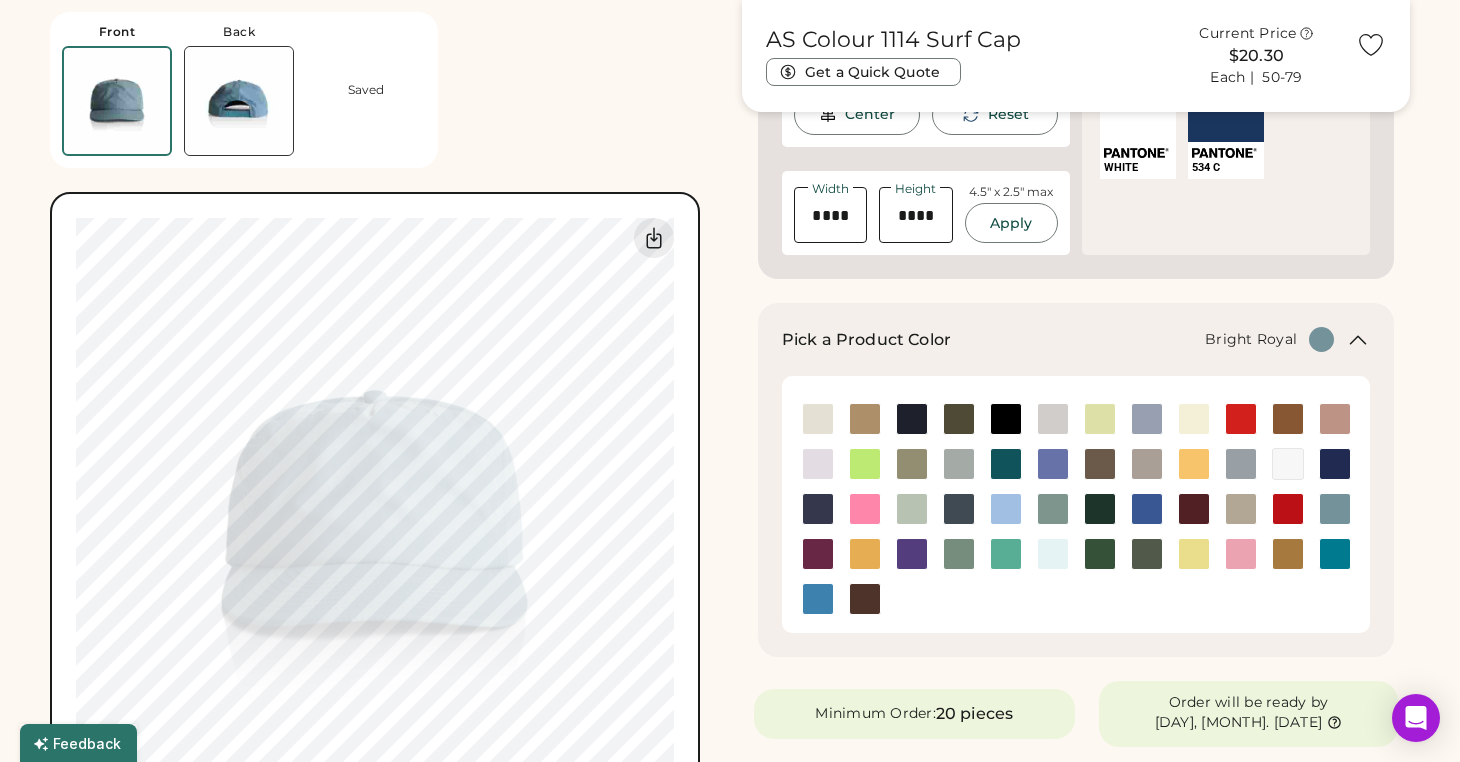 click at bounding box center (1147, 509) 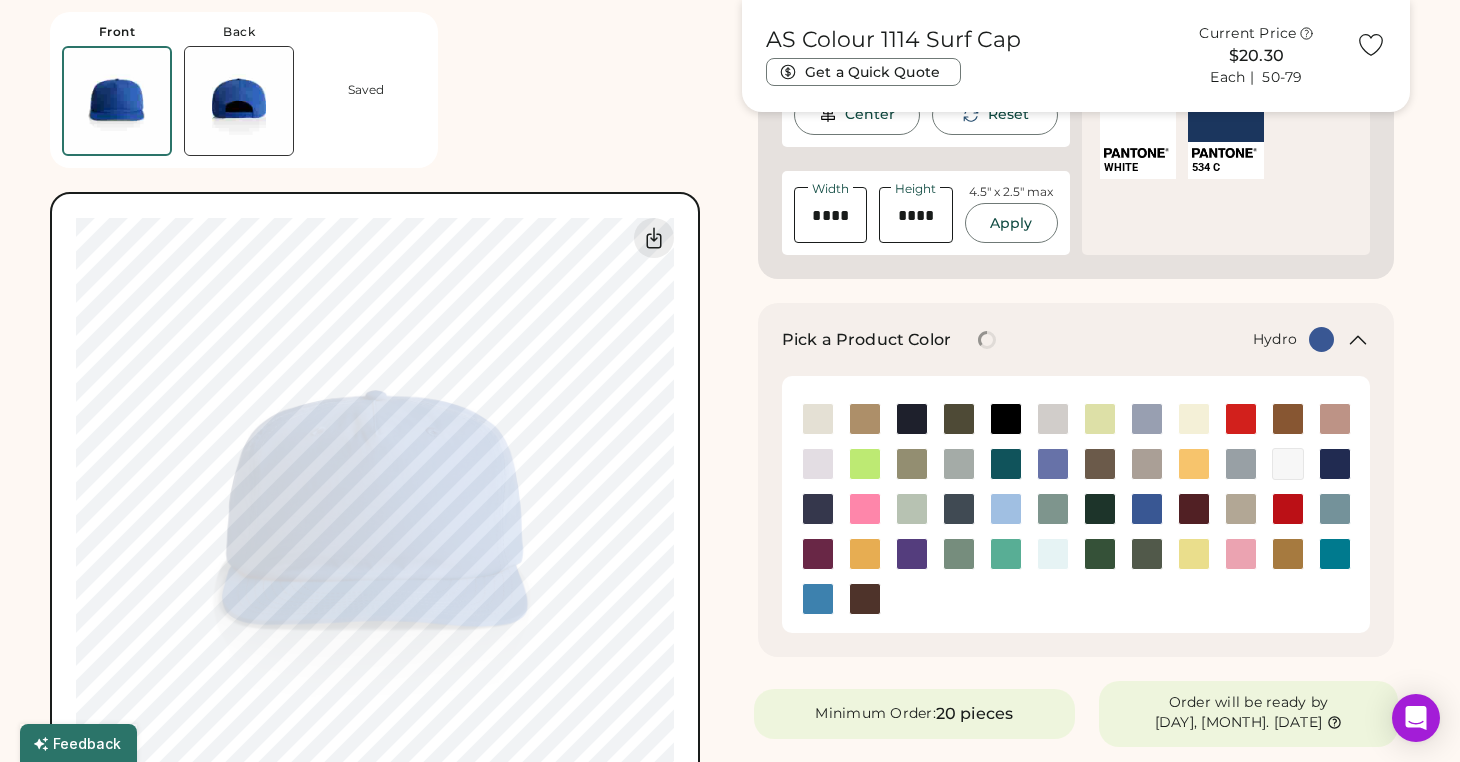 click at bounding box center (818, 599) 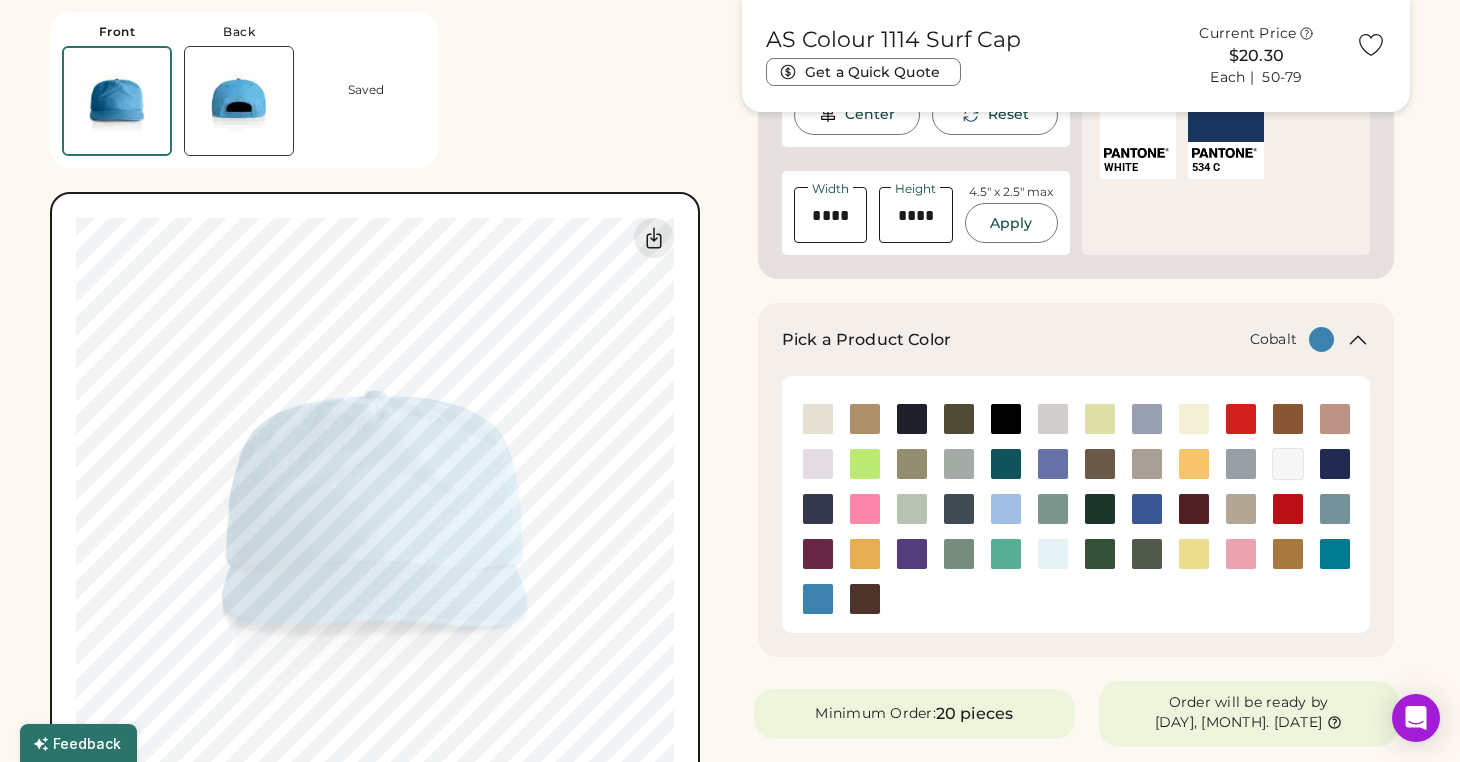 click at bounding box center [1335, 464] 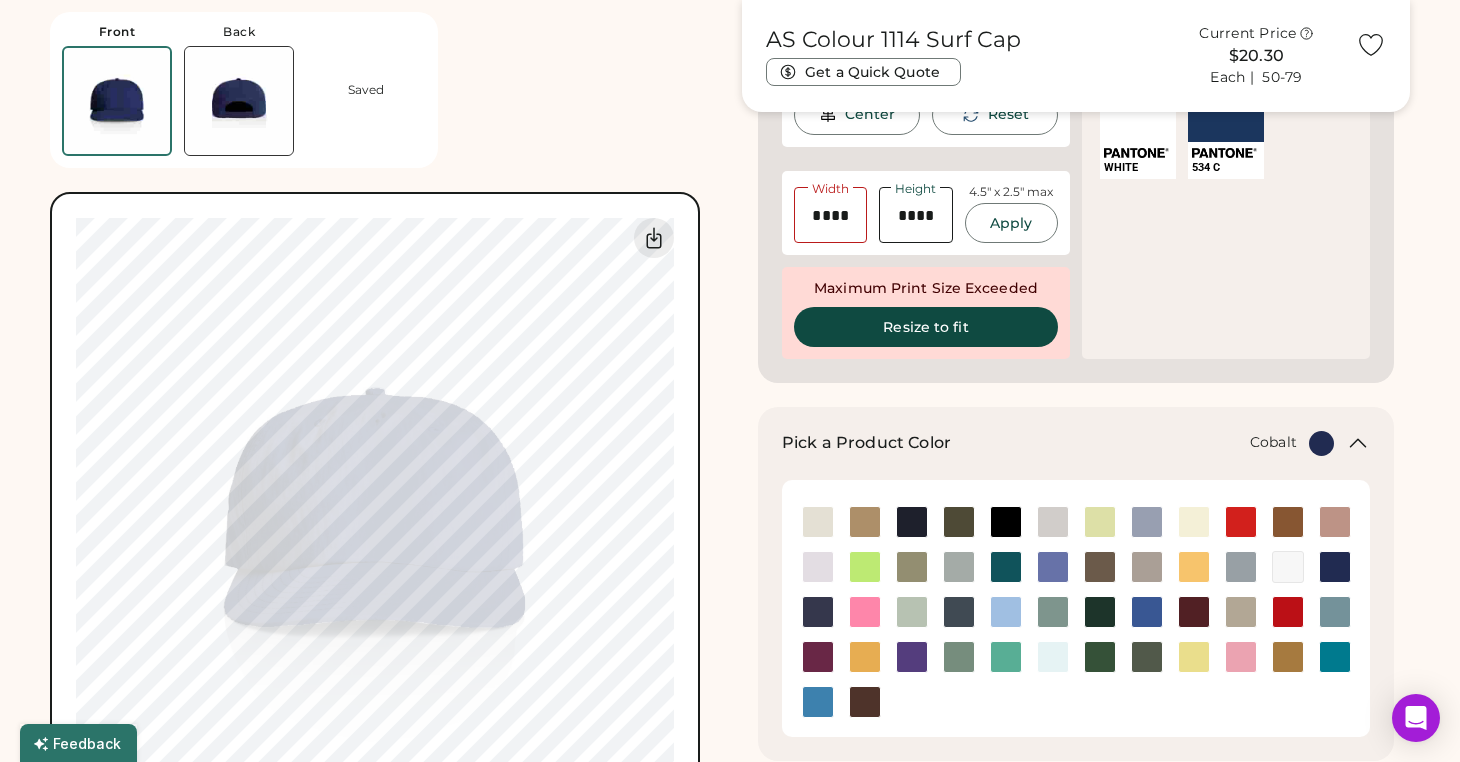 click on "Front Back Saved Switch to back Upload new design
SVG, Ai, PDF, EPS, PSD Non-preferred files:
PNG, JPG, TIFF Max File Size: 25MB    Guidelines are approximate; our team will confirm the correct placement. 0% 0%" at bounding box center [384, 421] 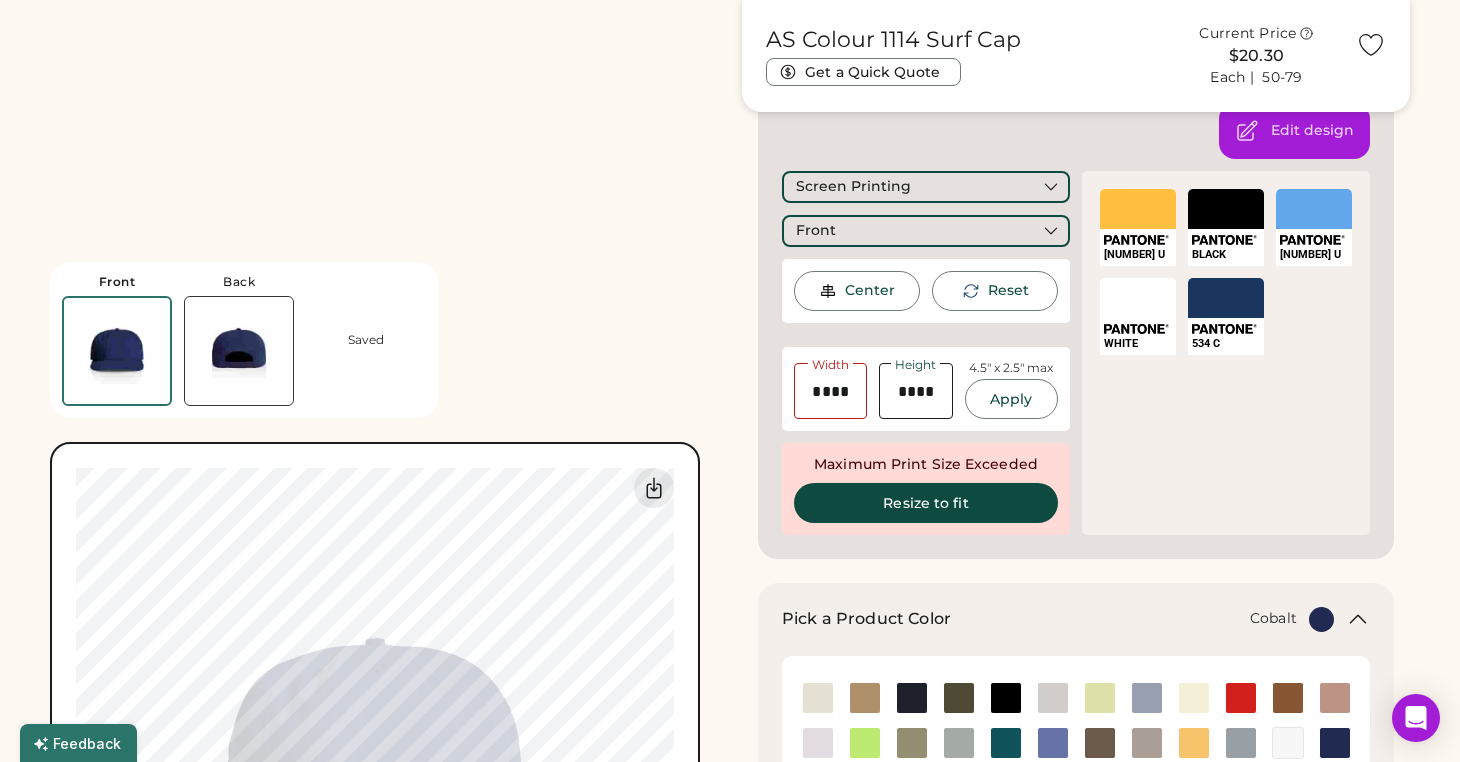scroll, scrollTop: 275, scrollLeft: 0, axis: vertical 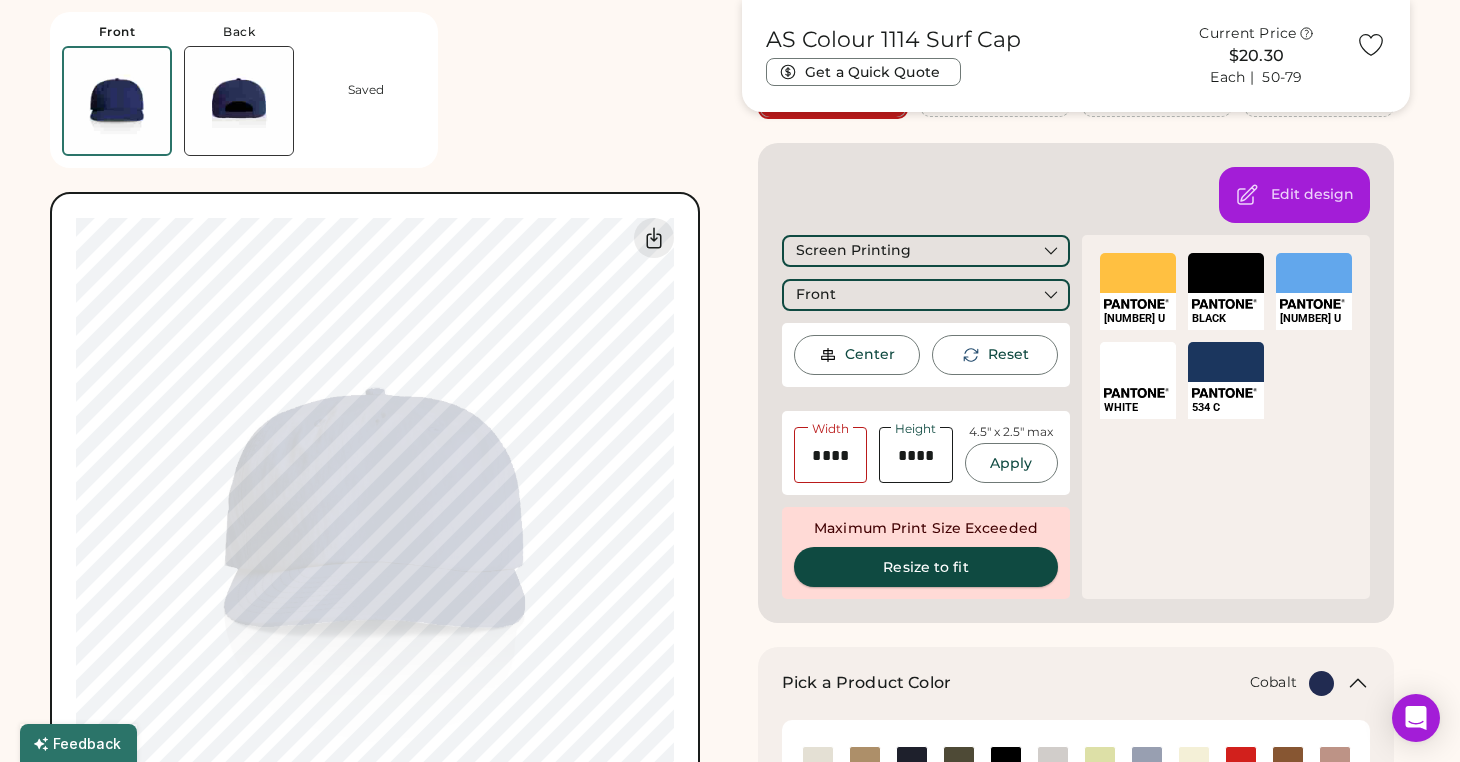 click on "Resize to fit" at bounding box center (926, 567) 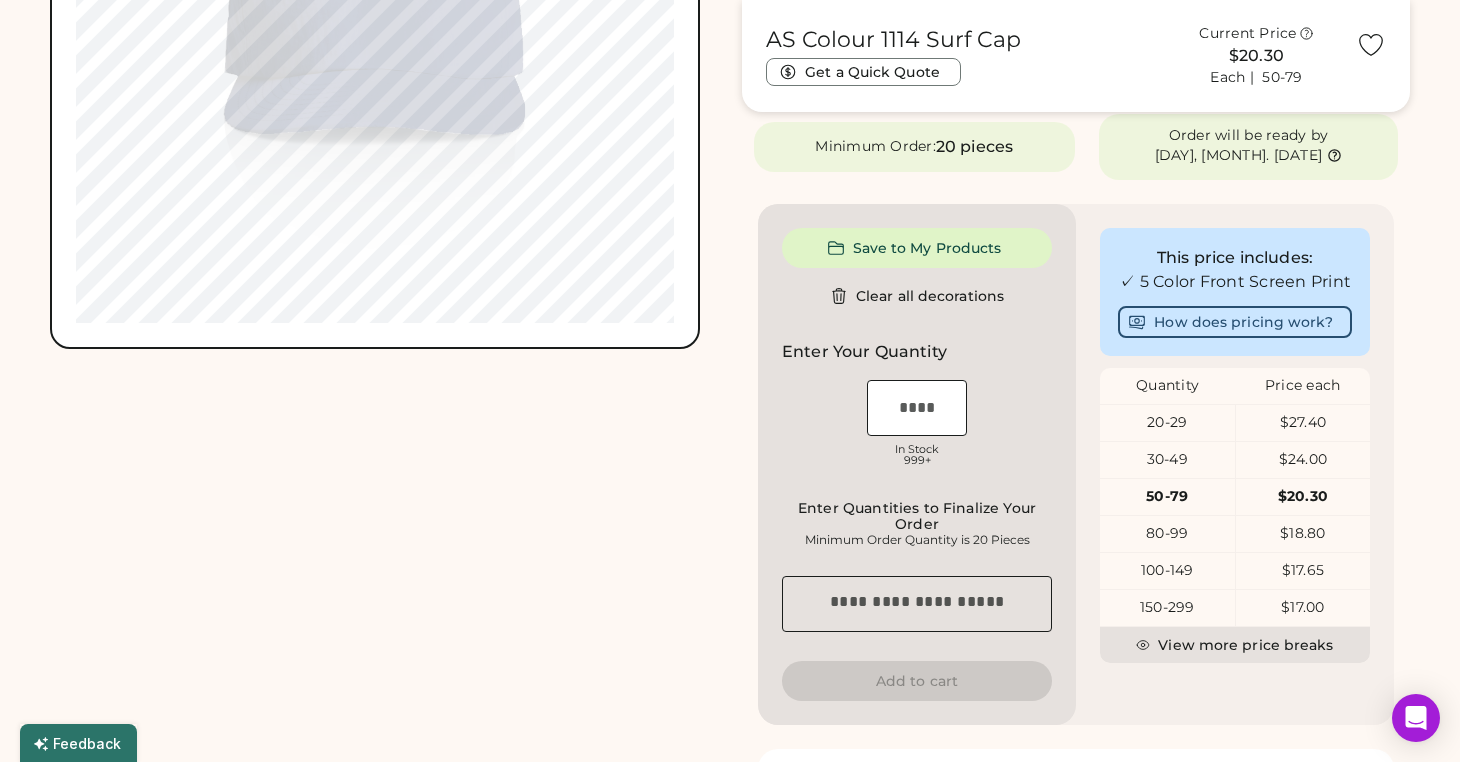 scroll, scrollTop: 1085, scrollLeft: 0, axis: vertical 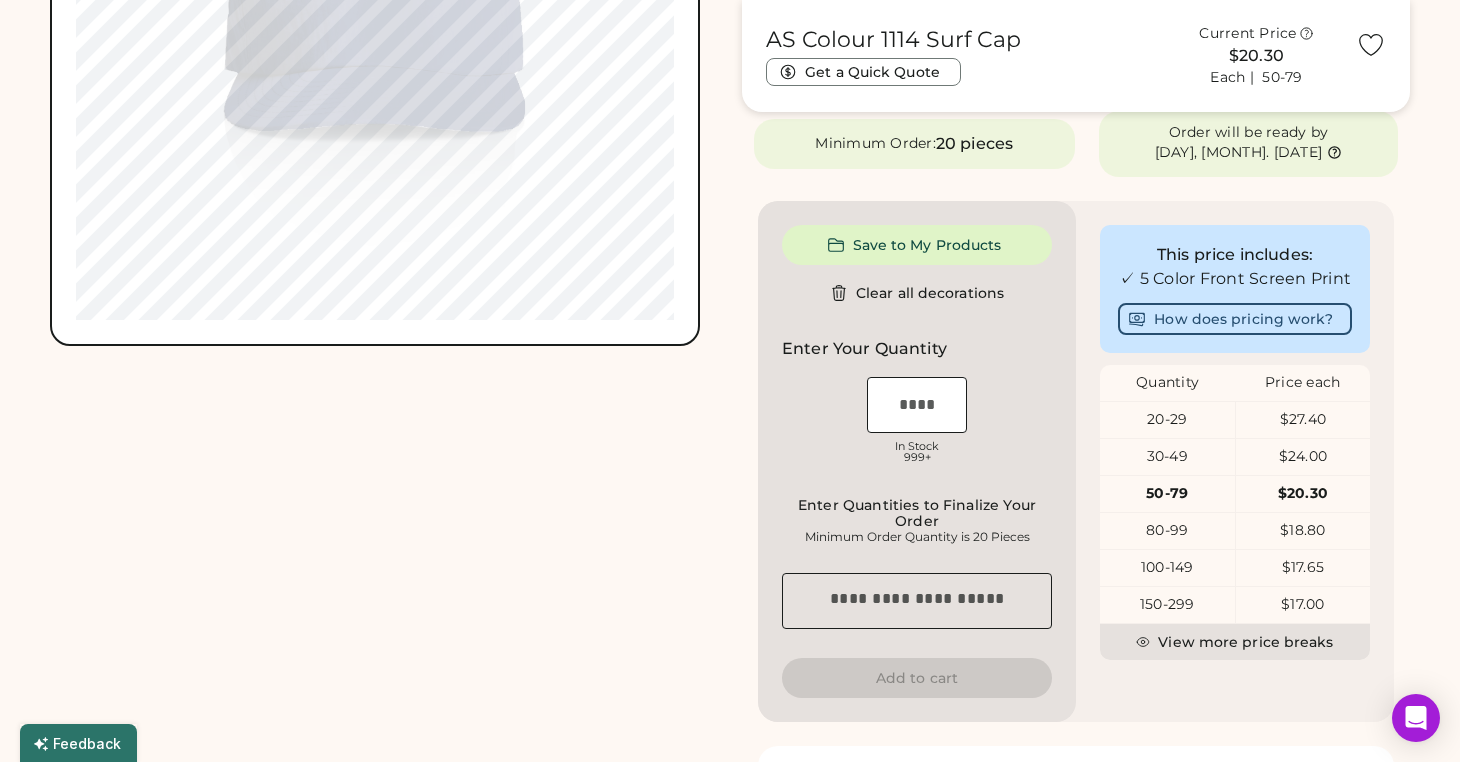 click at bounding box center [917, 405] 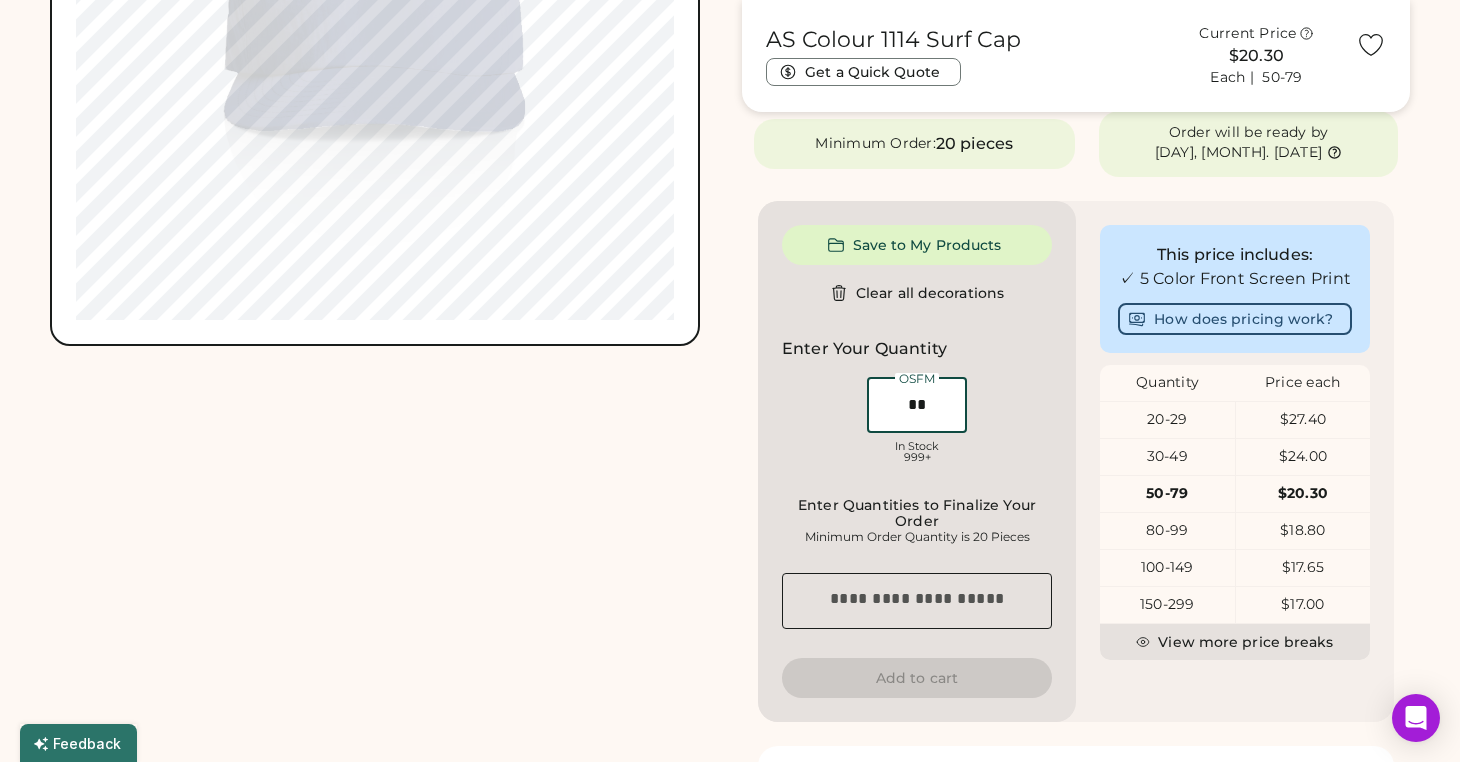 type on "**" 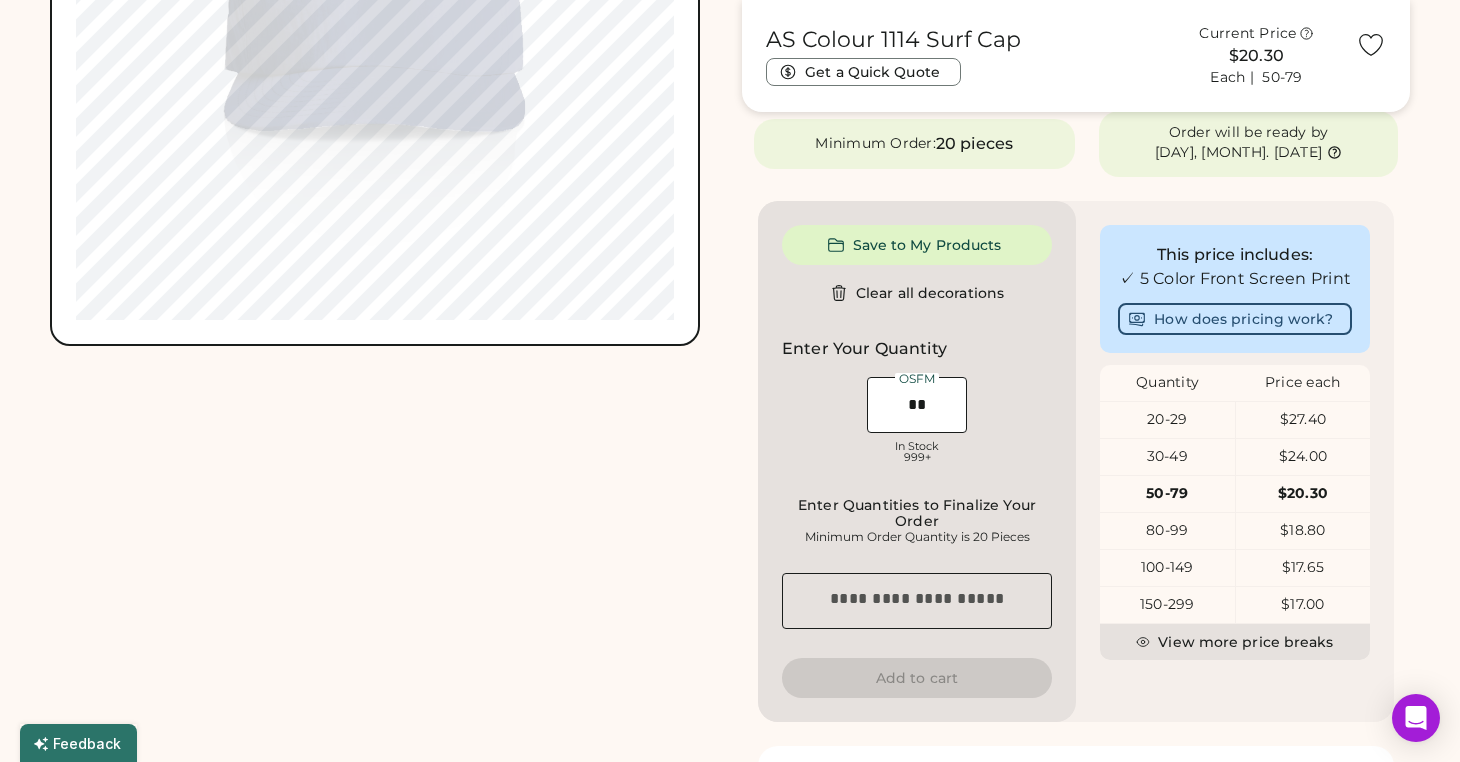 click on "Enter Your Quantity OSFM In Stock
999+" at bounding box center [917, 405] 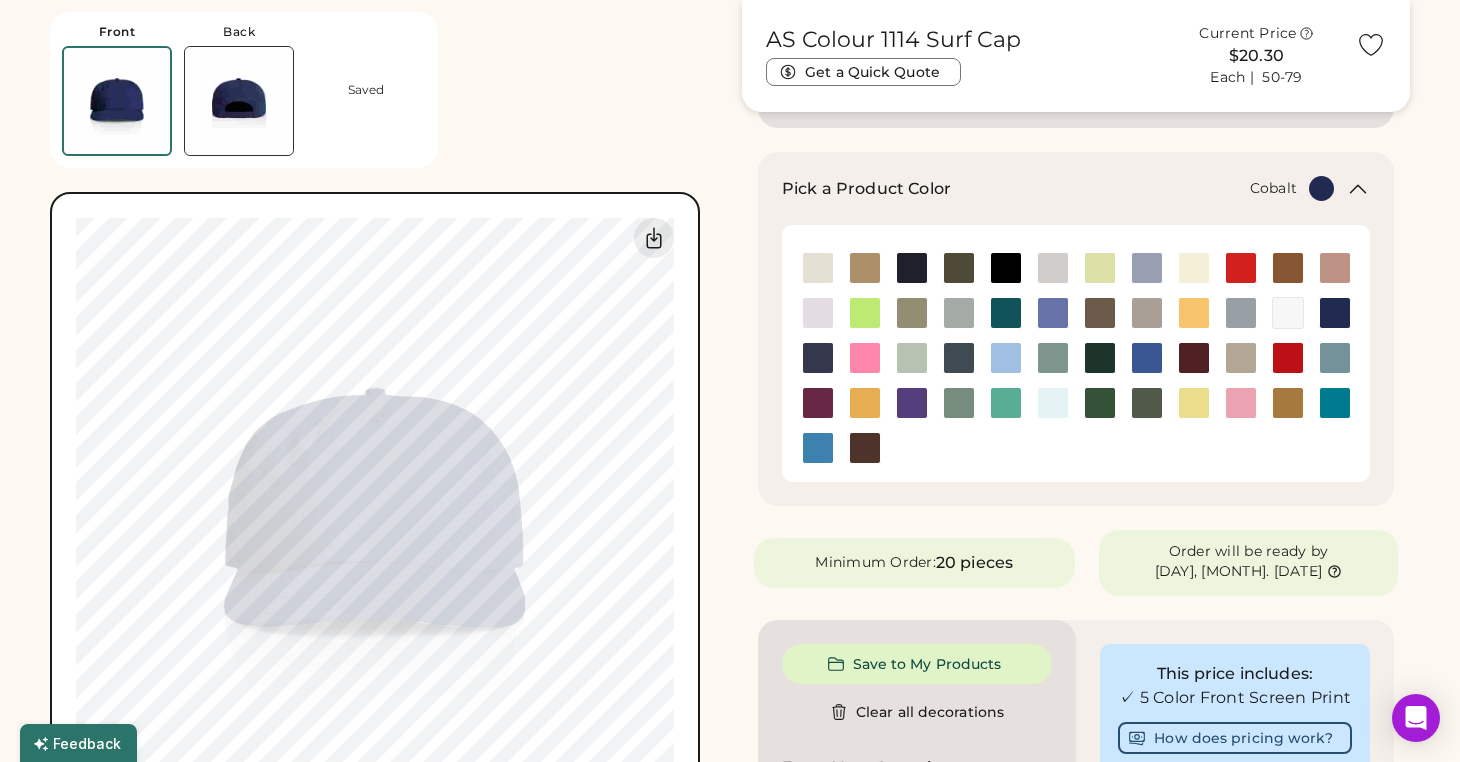scroll, scrollTop: 119, scrollLeft: 0, axis: vertical 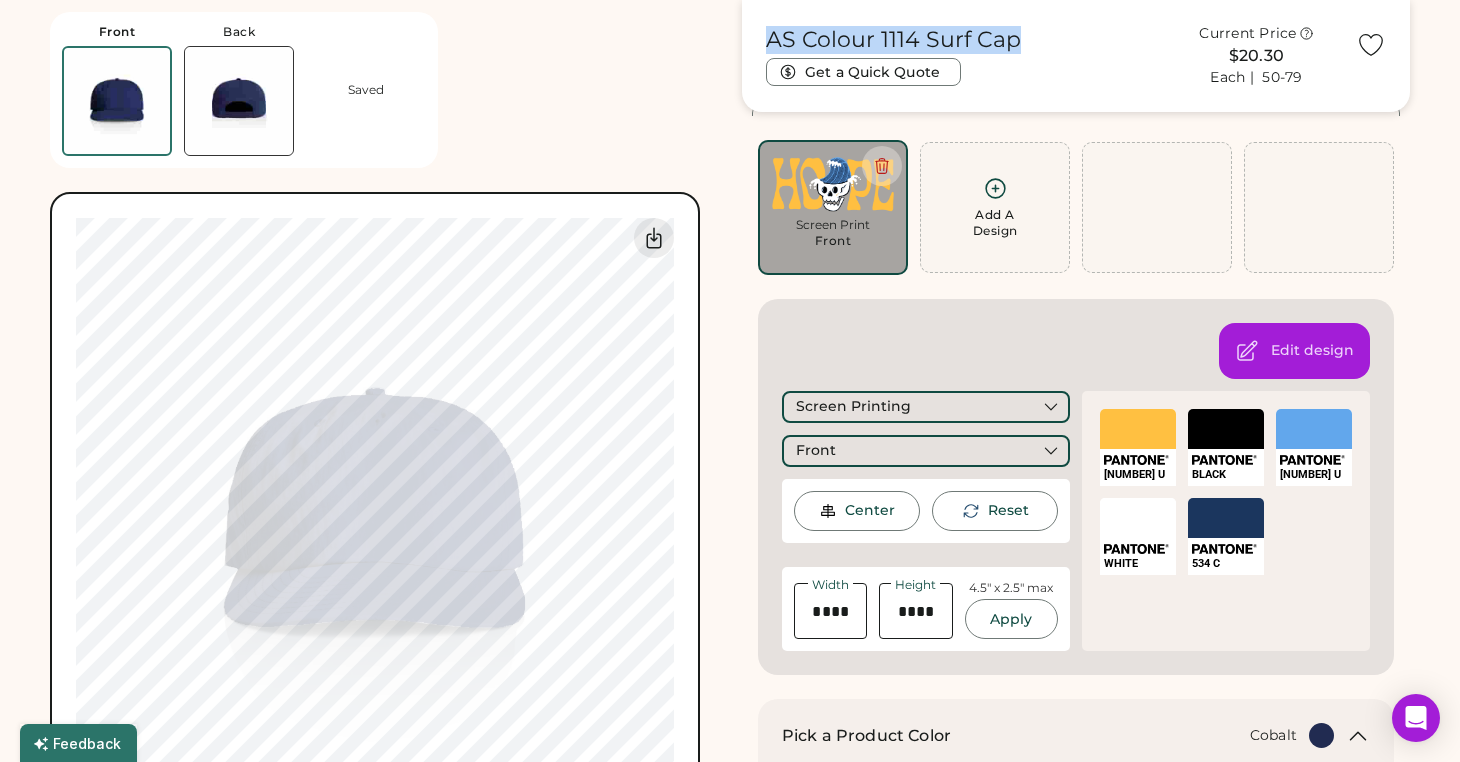 drag, startPoint x: 1017, startPoint y: 40, endPoint x: 751, endPoint y: 37, distance: 266.0169 